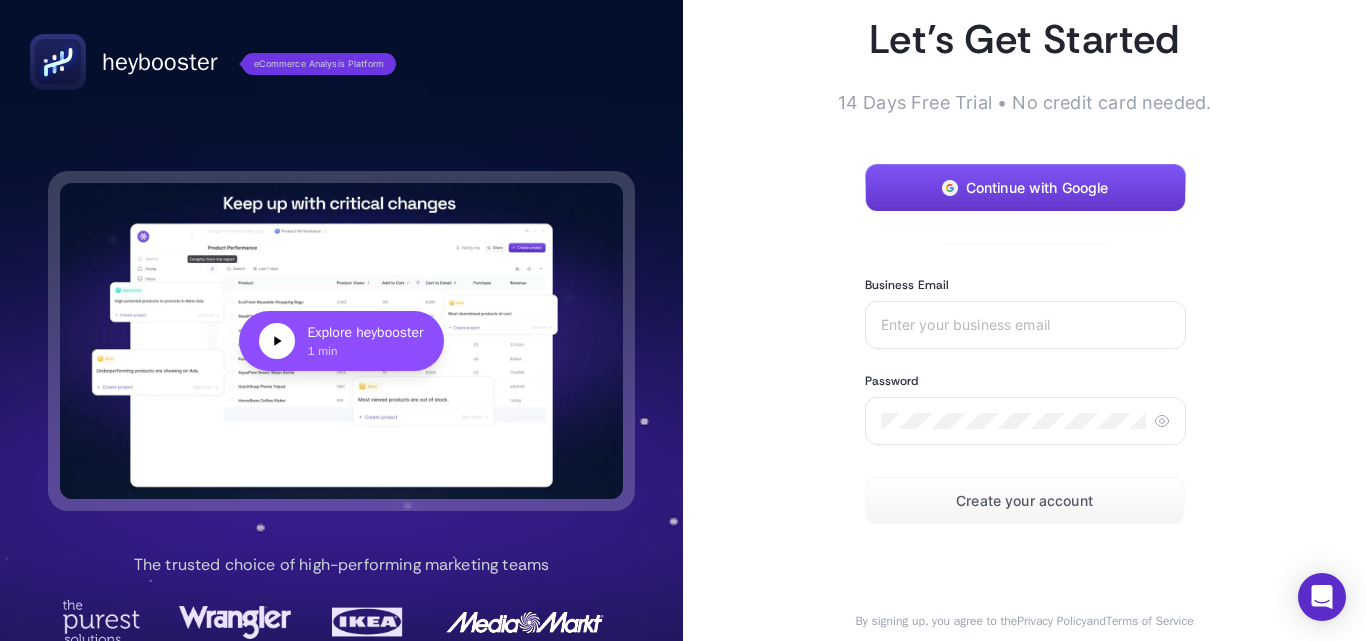 scroll, scrollTop: 0, scrollLeft: 0, axis: both 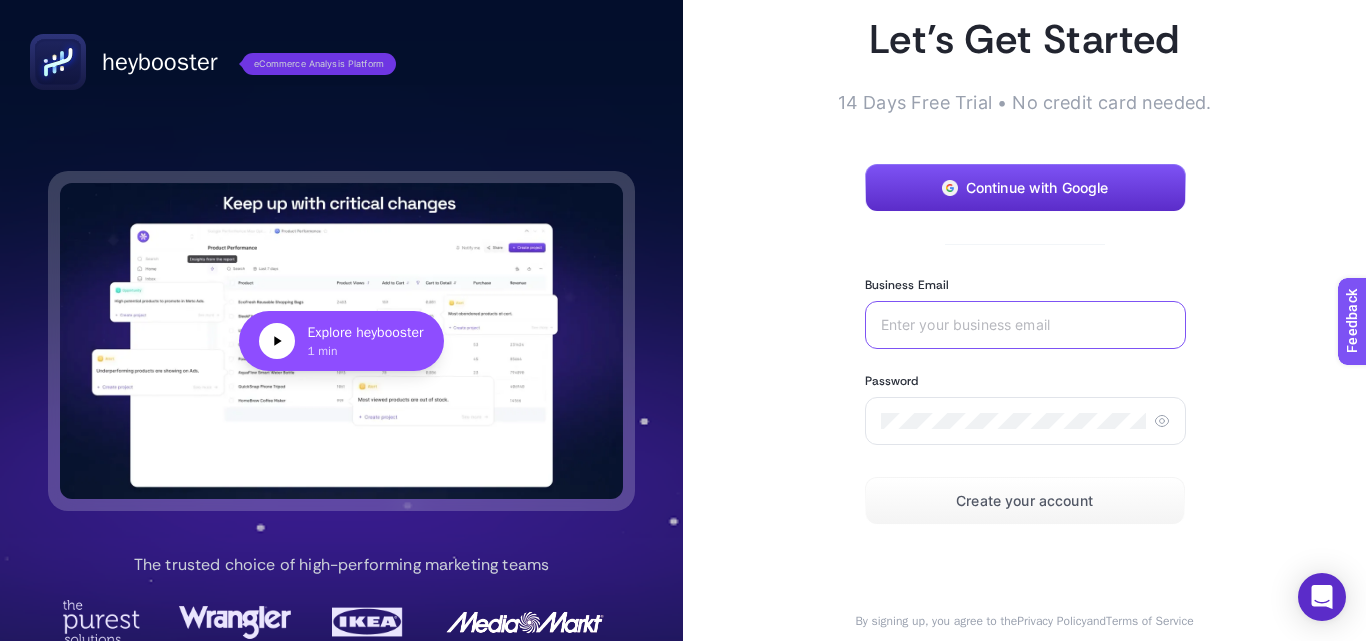 click on "Business Email" at bounding box center (1025, 325) 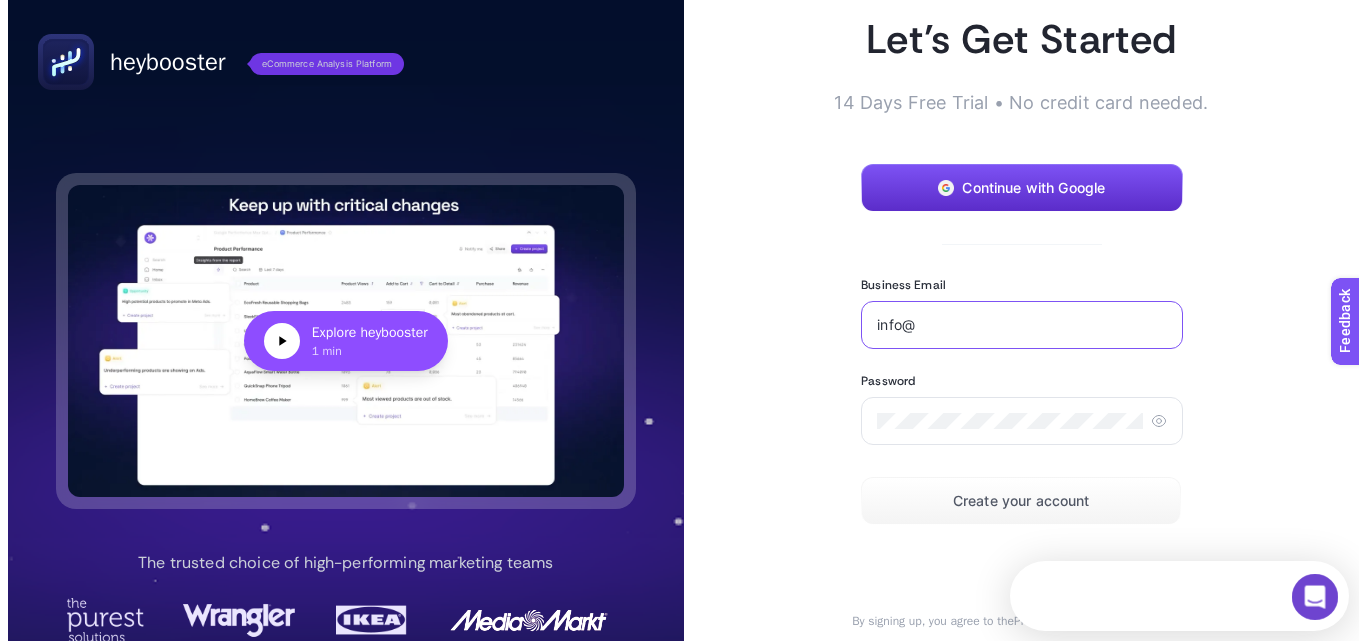 scroll, scrollTop: 0, scrollLeft: 0, axis: both 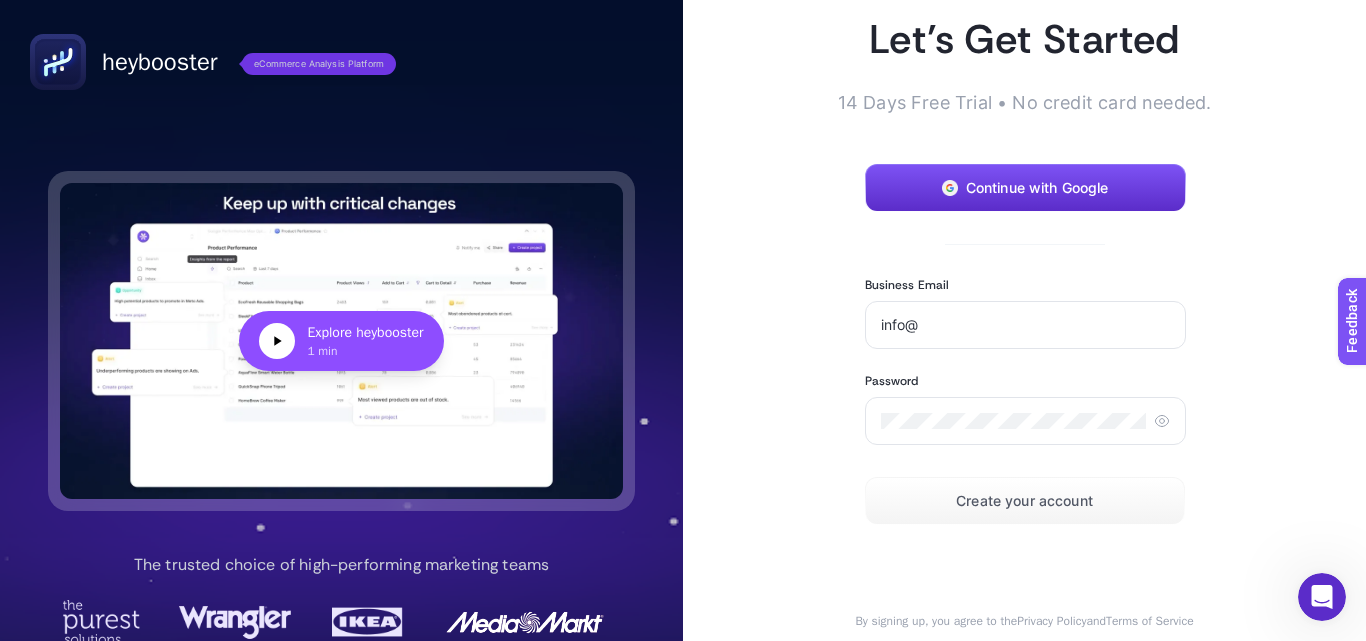 click 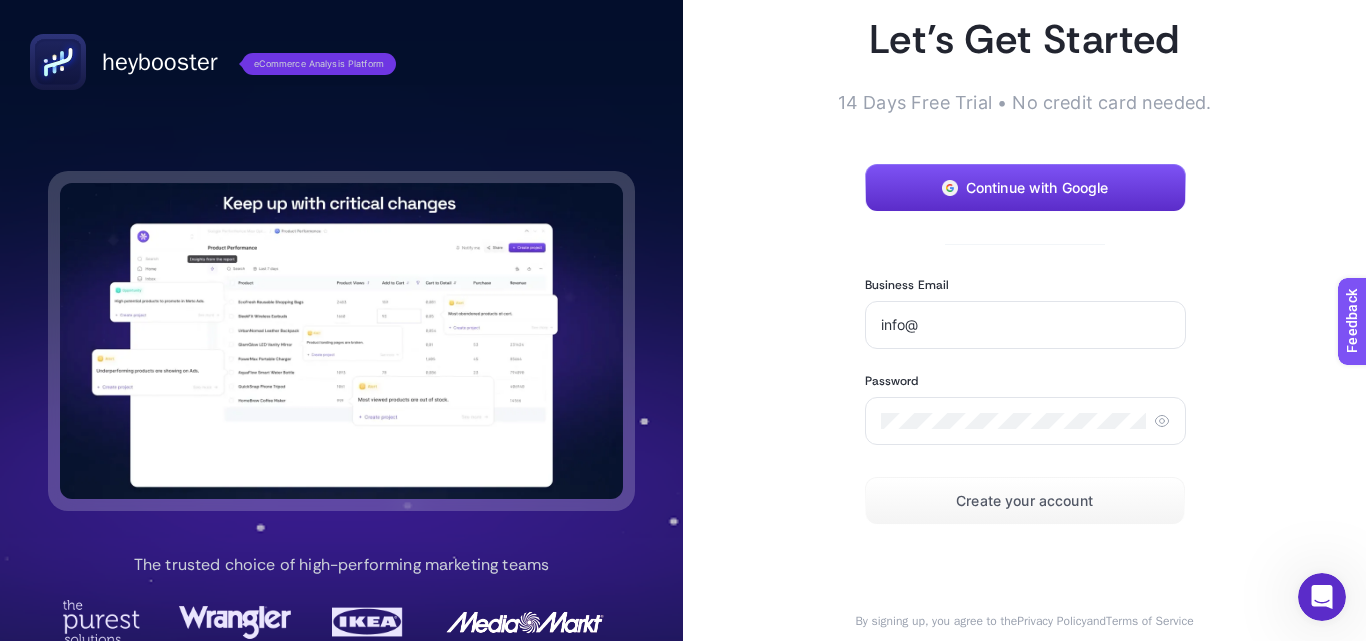 click at bounding box center (341, 341) 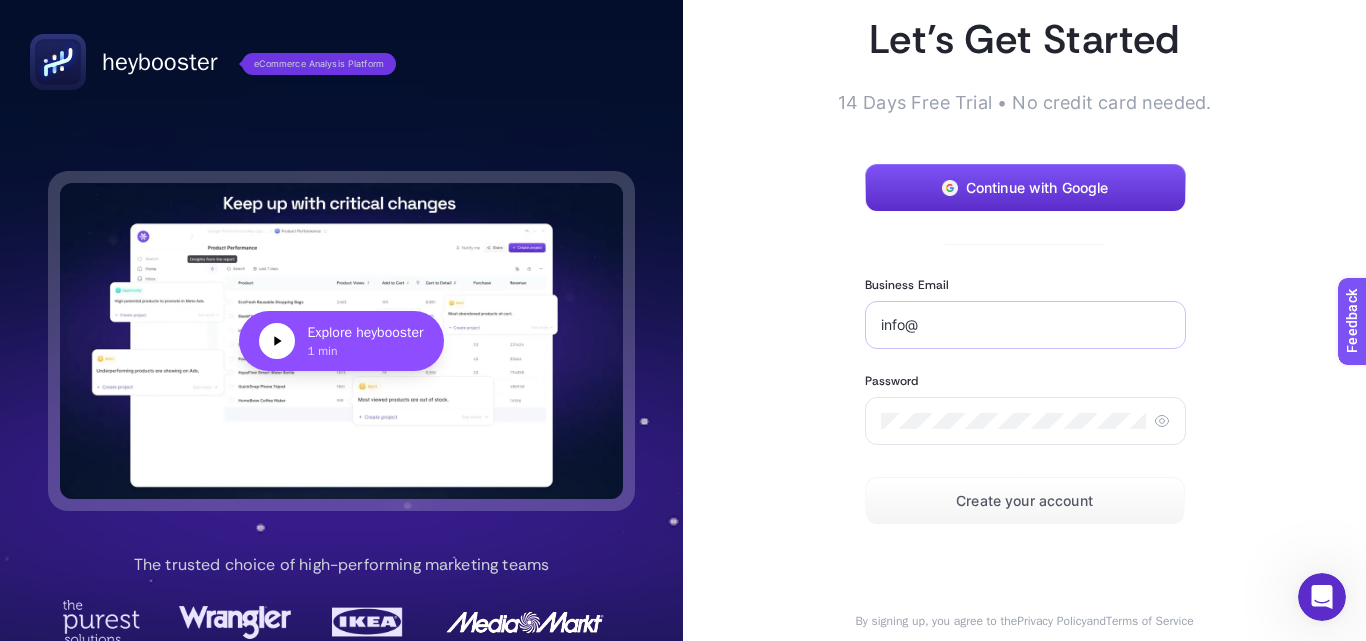 click on "info@" at bounding box center (1025, 325) 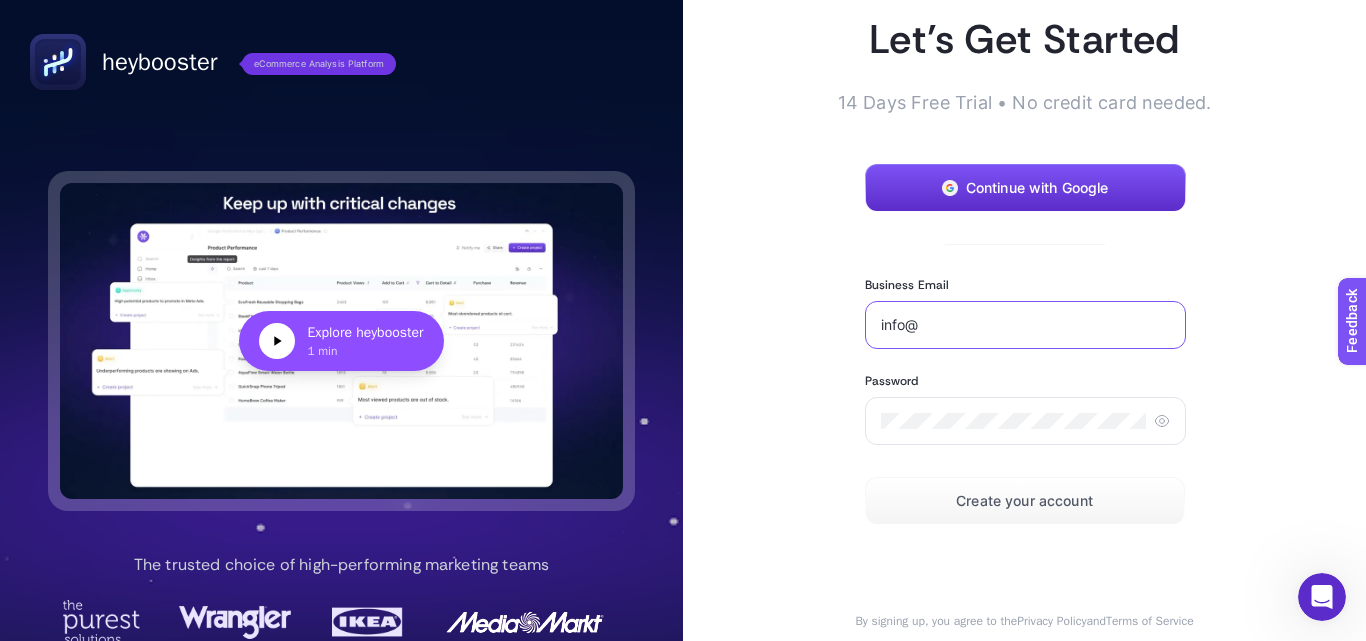 click on "info@" at bounding box center [1025, 325] 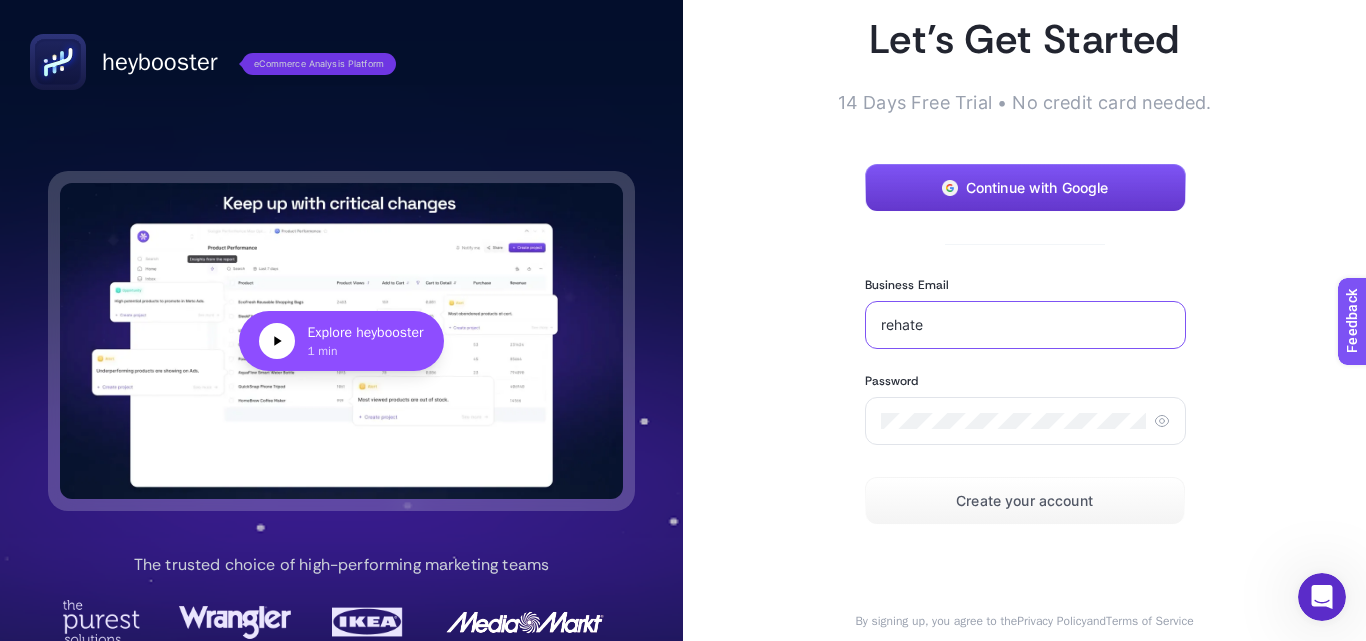 type on "rehate" 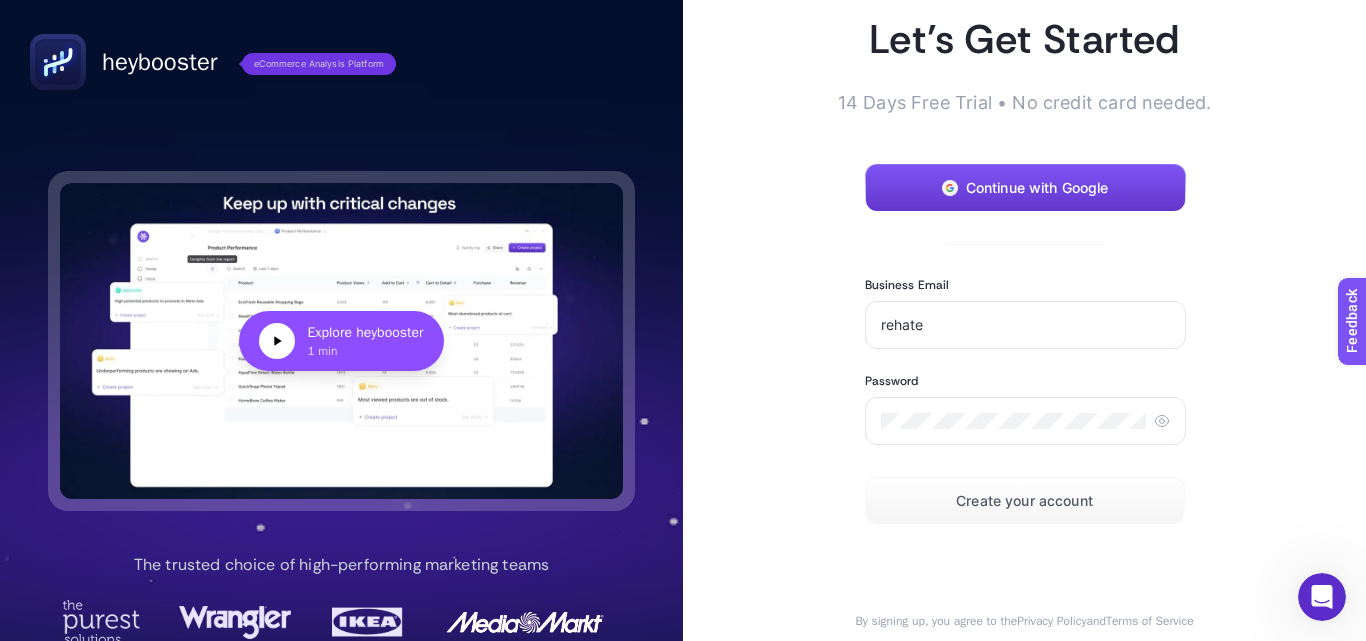 click on "Continue with Google" at bounding box center [1025, 188] 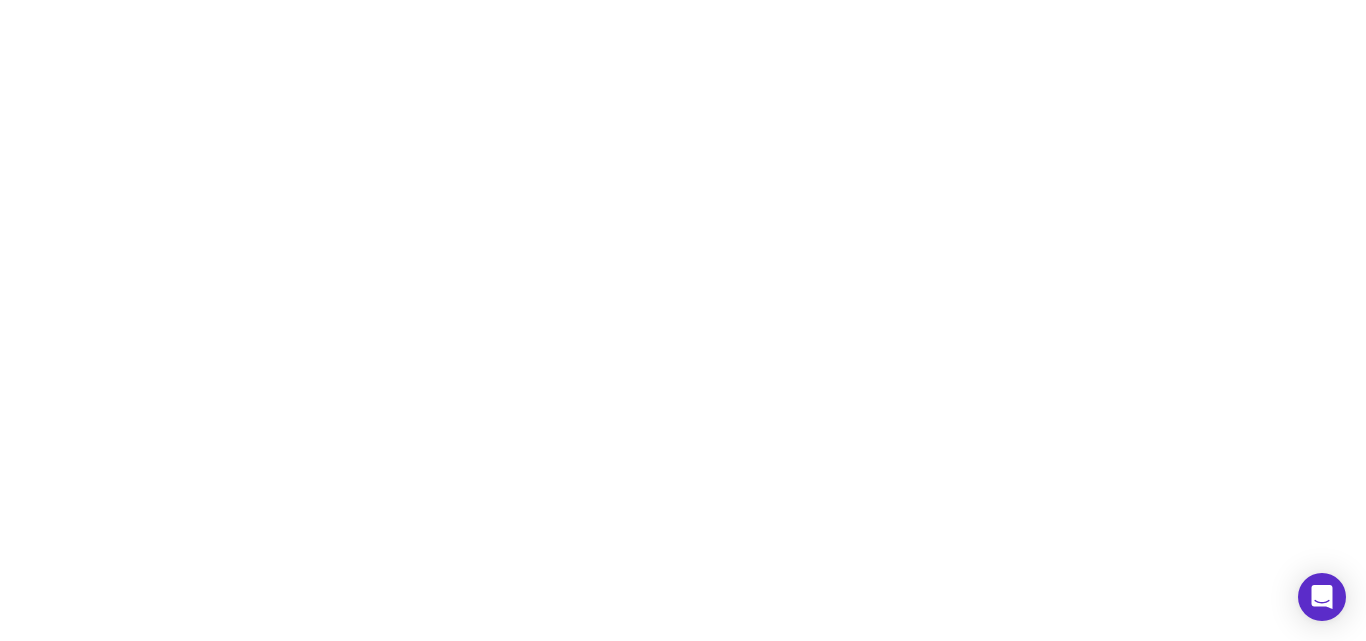 scroll, scrollTop: 0, scrollLeft: 0, axis: both 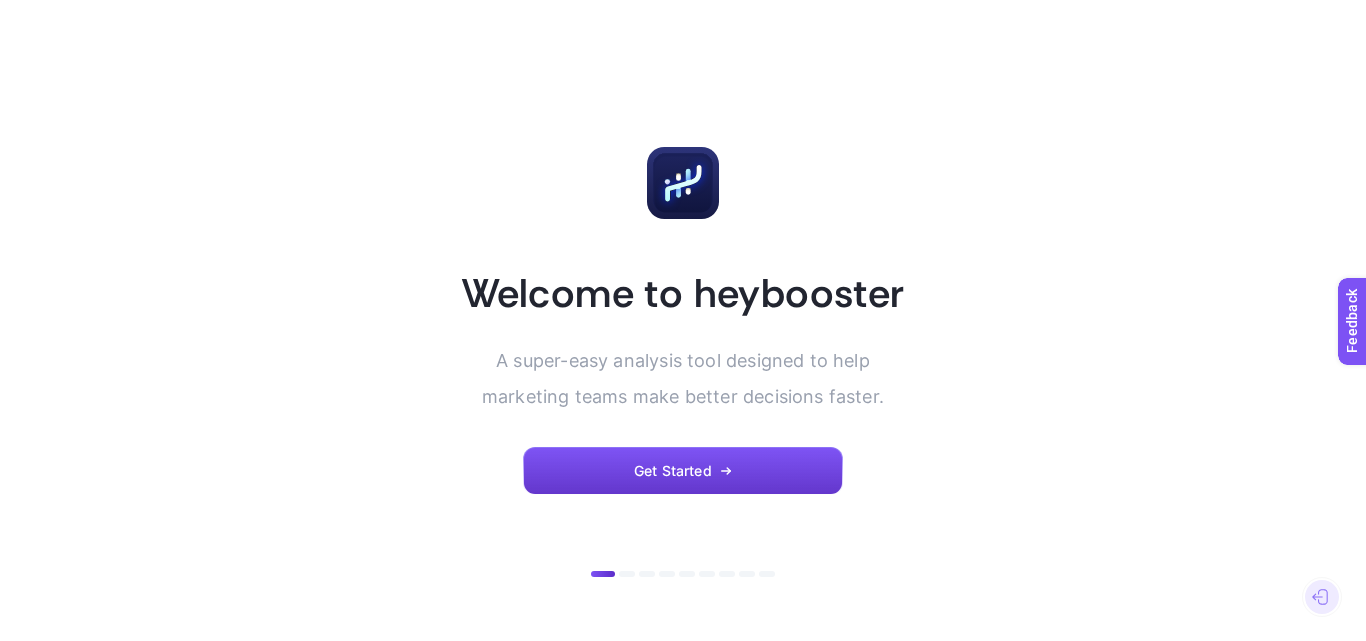 click on "Get Started" 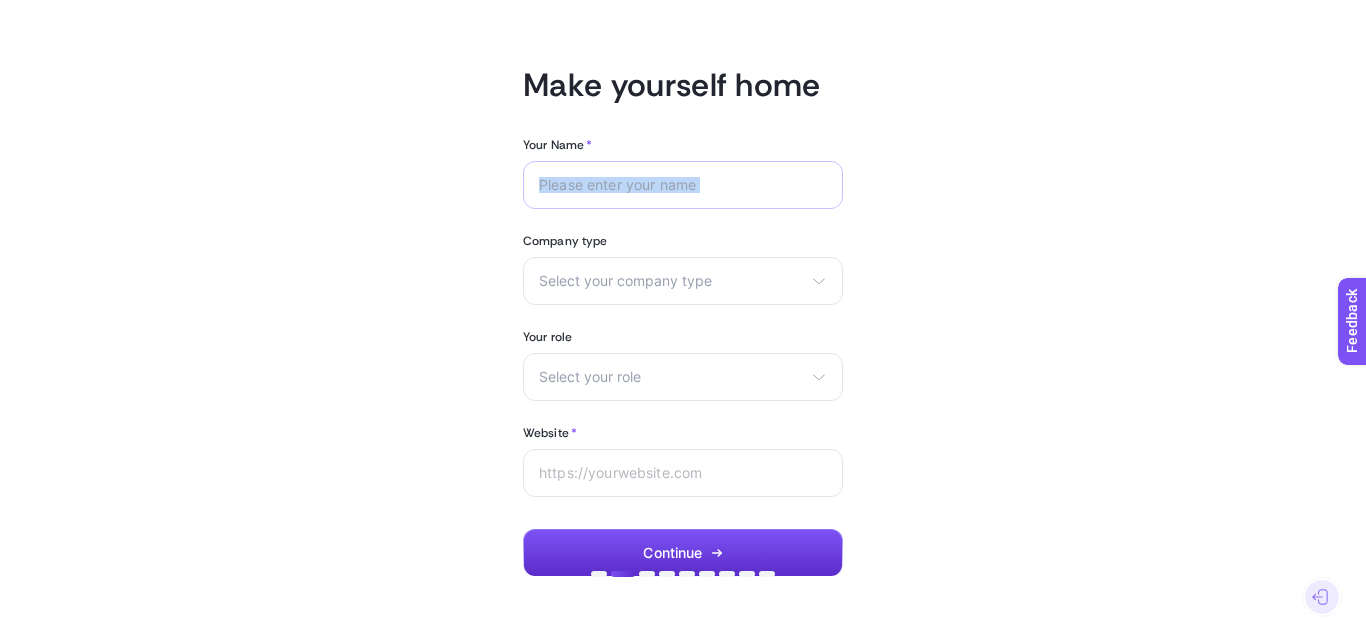 click at bounding box center [683, 185] 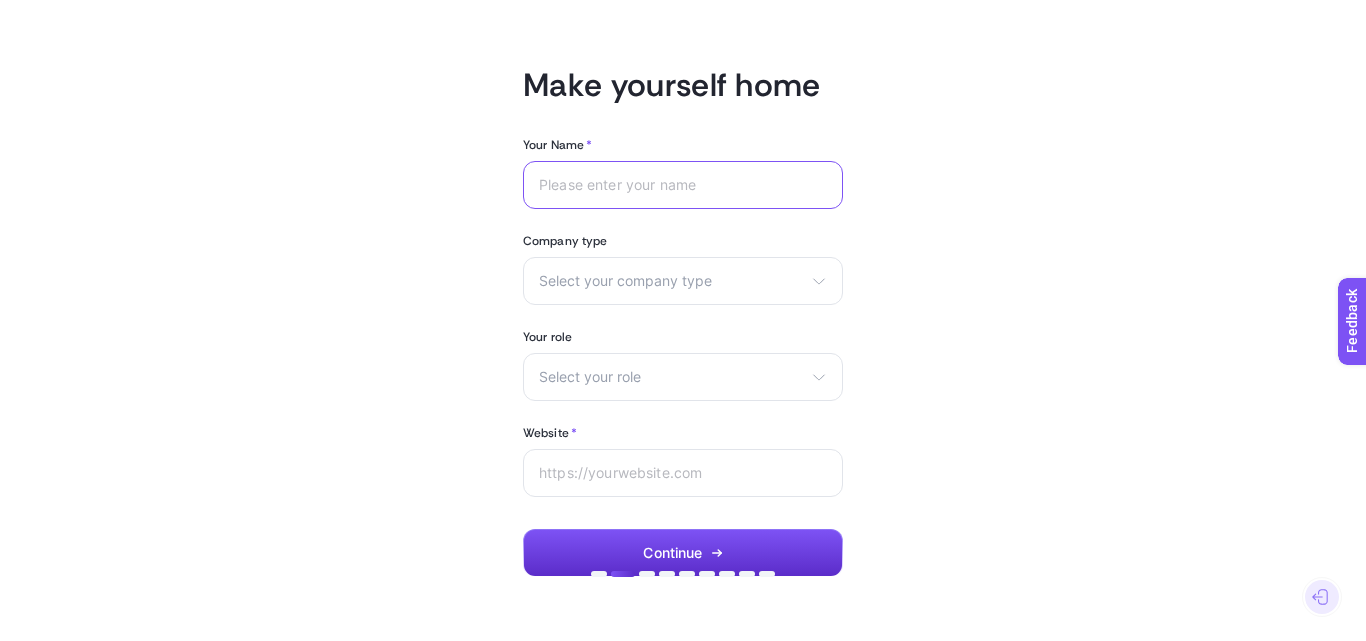 click on "Your Name   *" at bounding box center (683, 185) 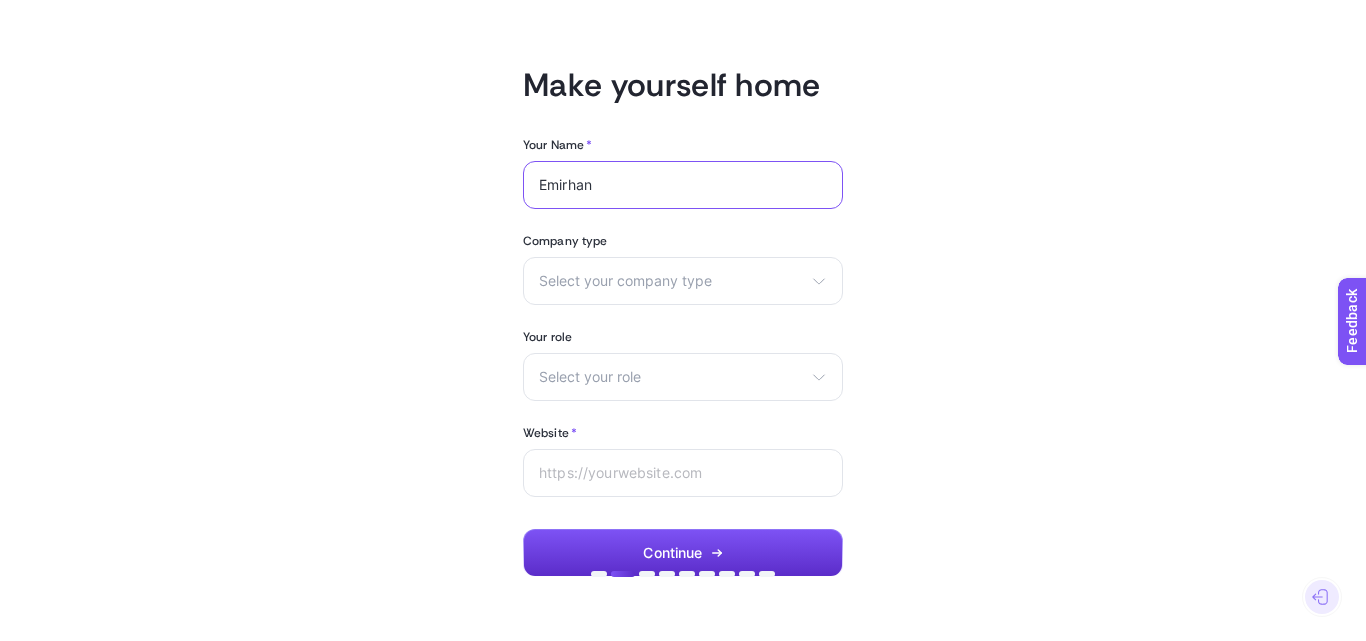 type on "Emirhan" 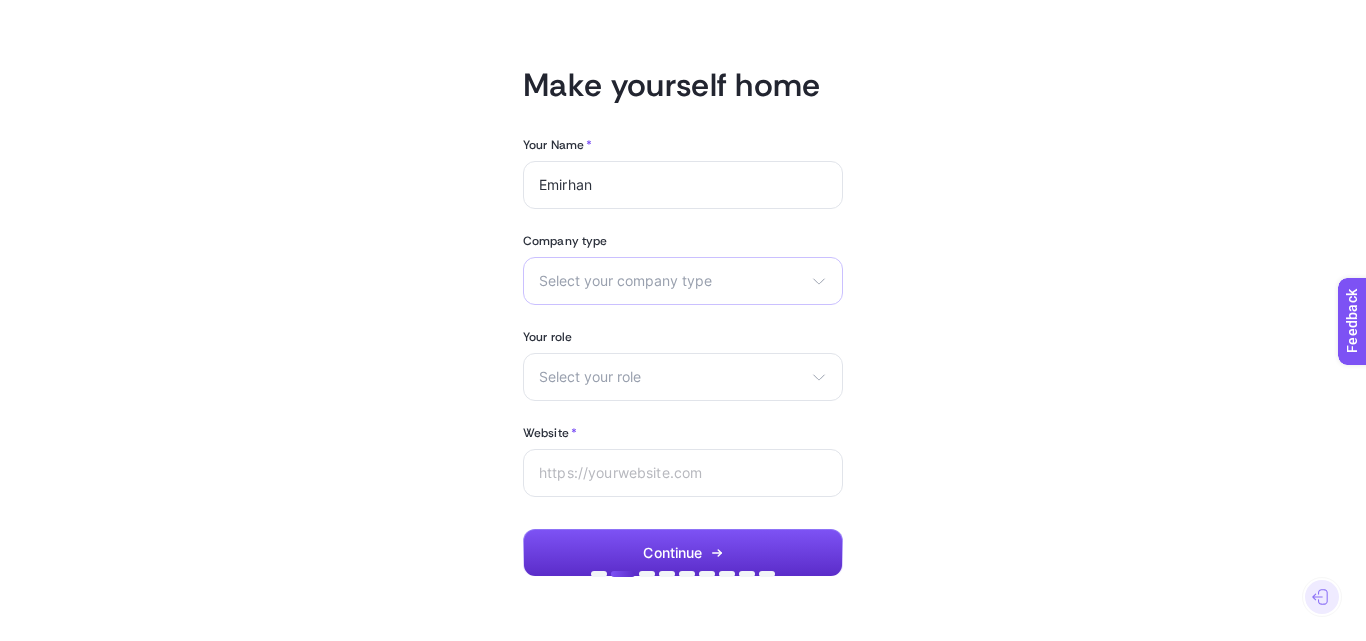 click on "Select your company type eCommerce Agency Other" at bounding box center [683, 281] 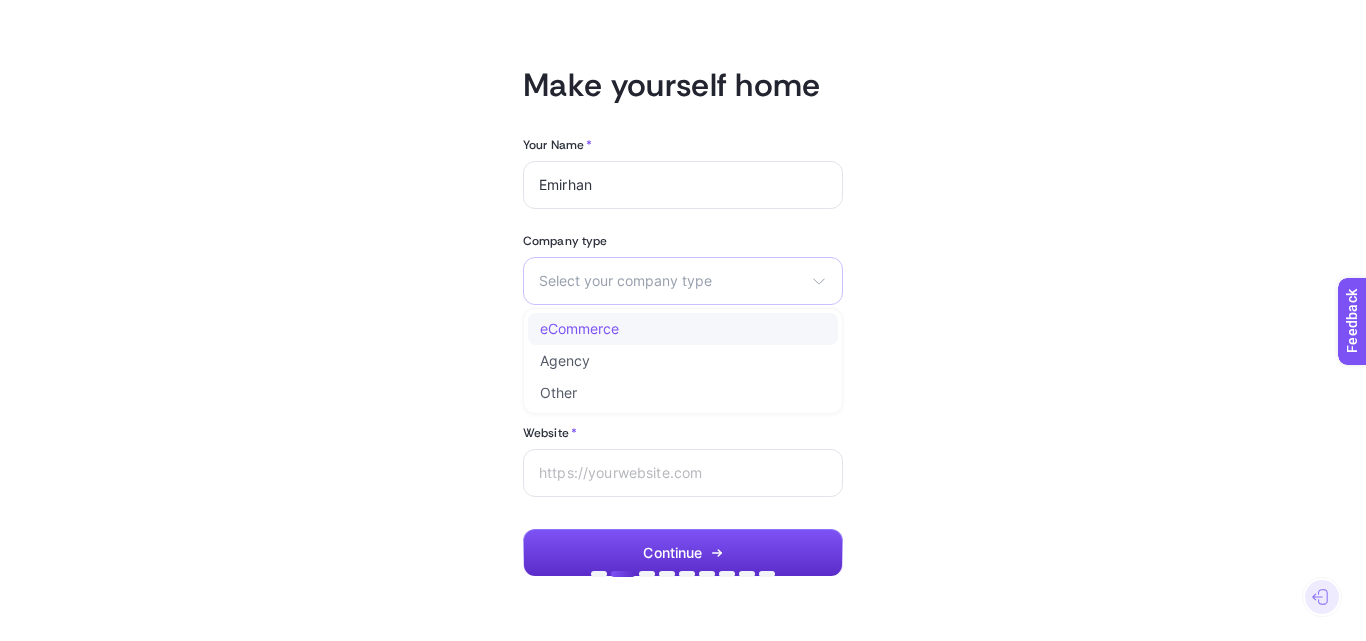 click on "eCommerce" at bounding box center [579, 329] 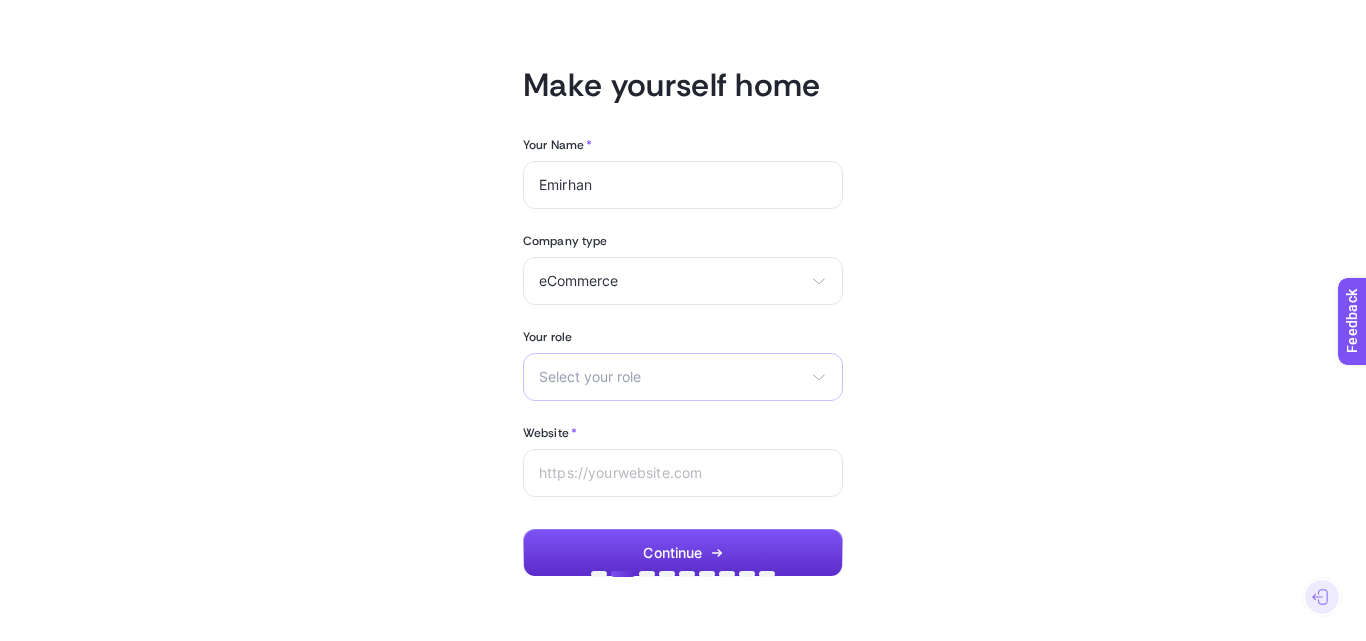 click on "Select your role" at bounding box center (671, 377) 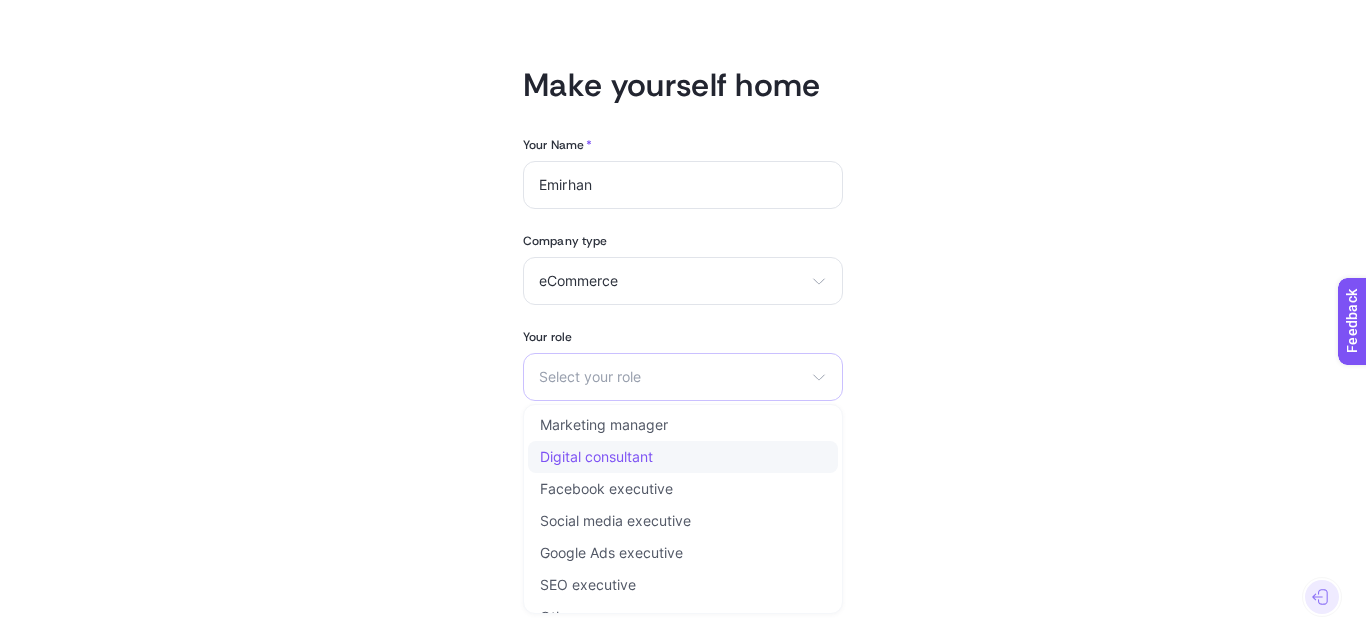 scroll, scrollTop: 24, scrollLeft: 0, axis: vertical 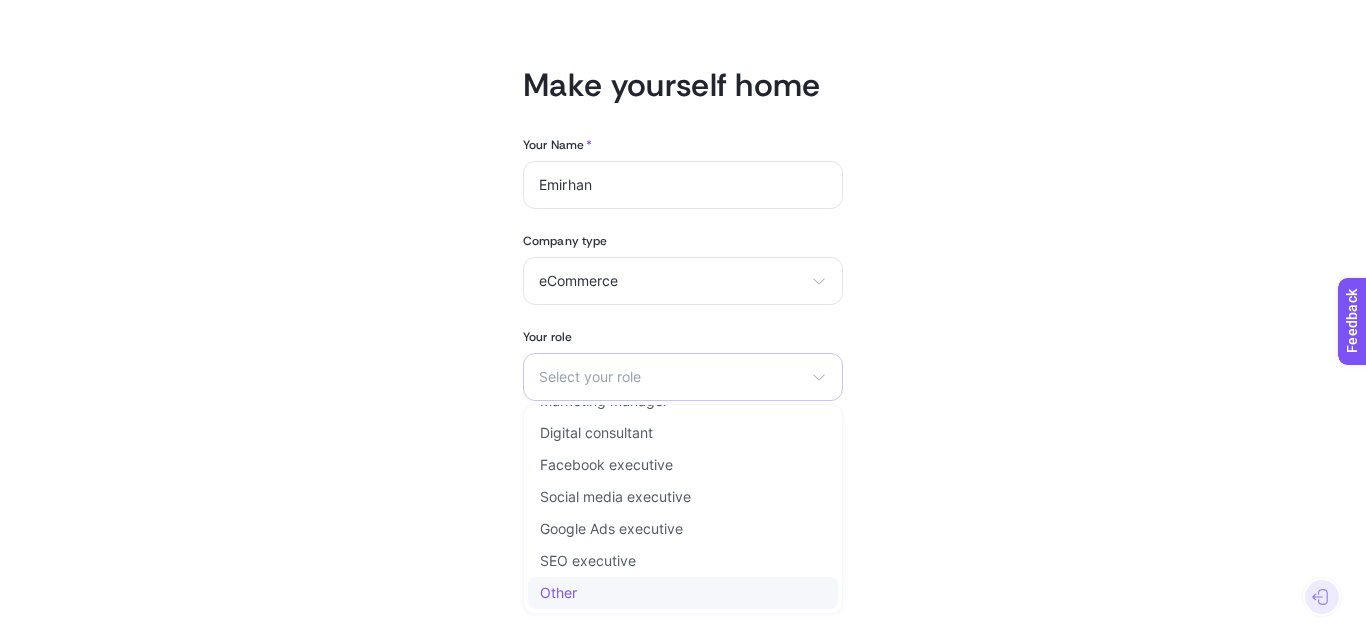 click on "Other" 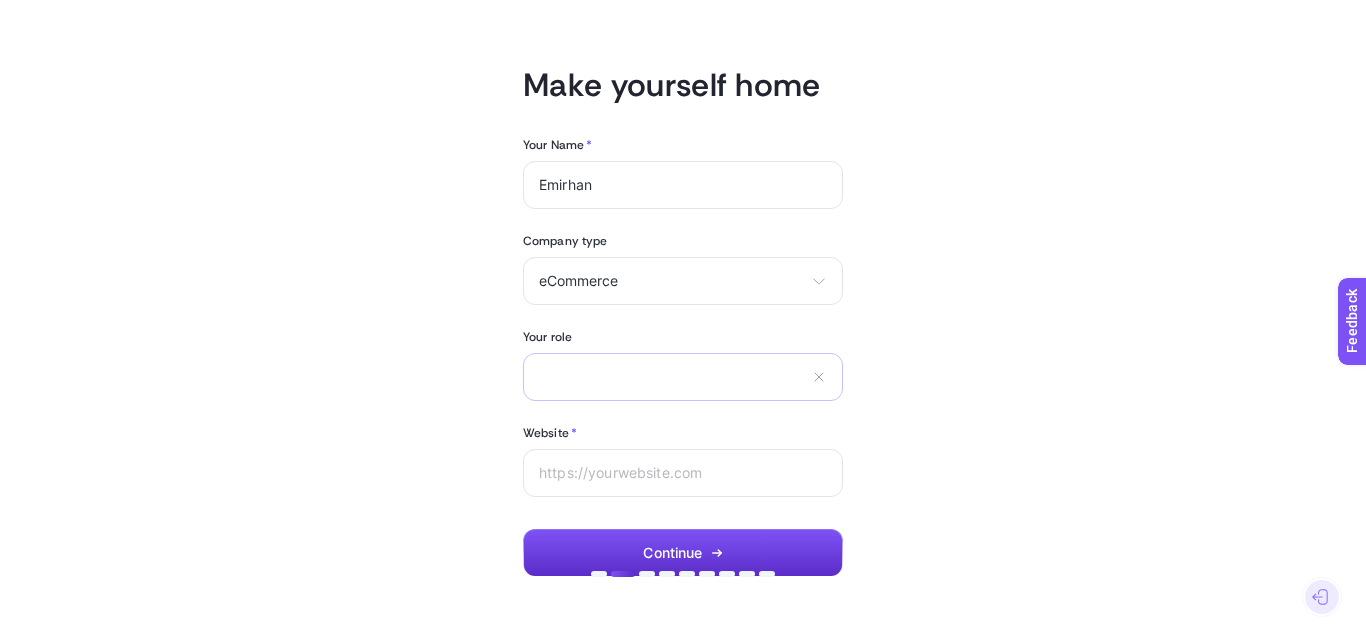 click on "Marketing manager Digital consultant Facebook executive Social media executive Google Ads executive SEO executive Other" at bounding box center [683, 377] 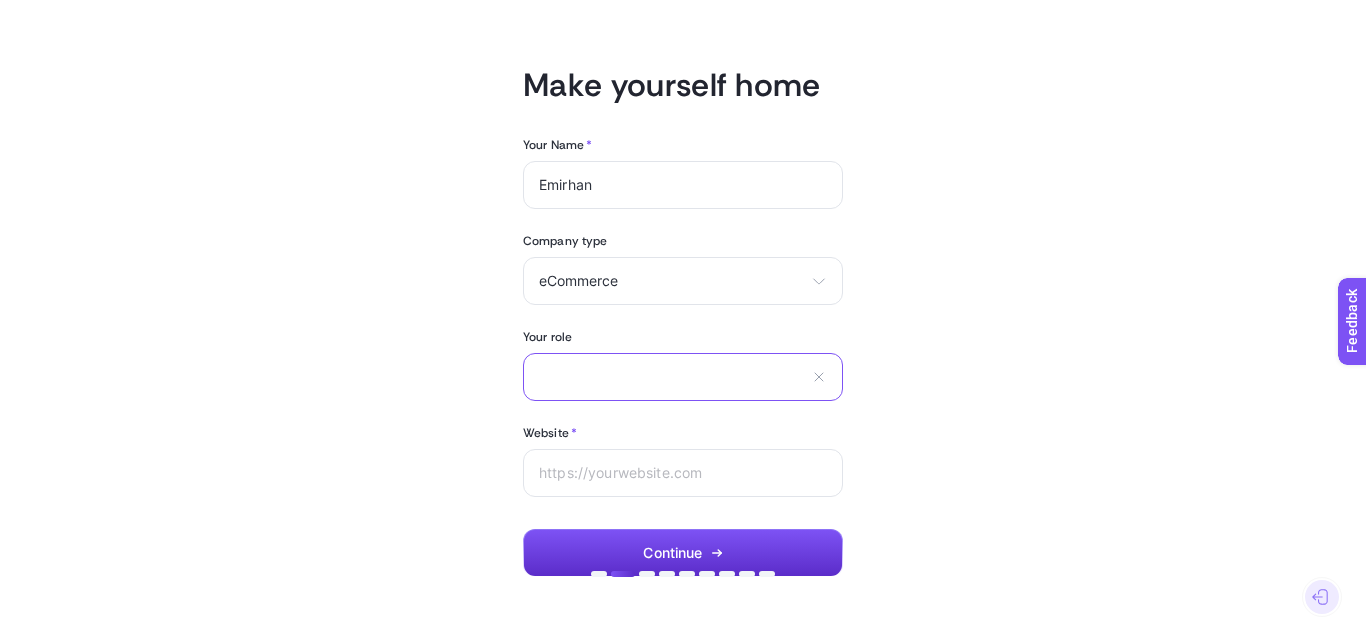 click at bounding box center [671, 376] 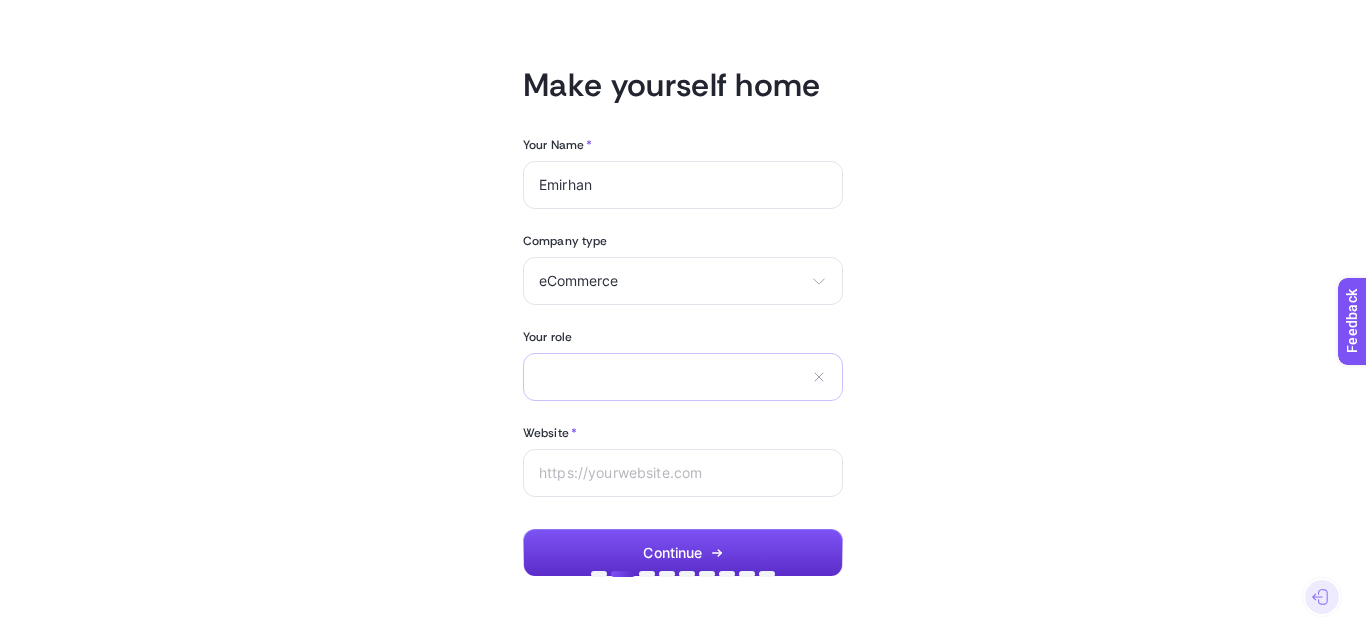 click on "Marketing manager Digital consultant Facebook executive Social media executive Google Ads executive SEO executive Other" at bounding box center (683, 377) 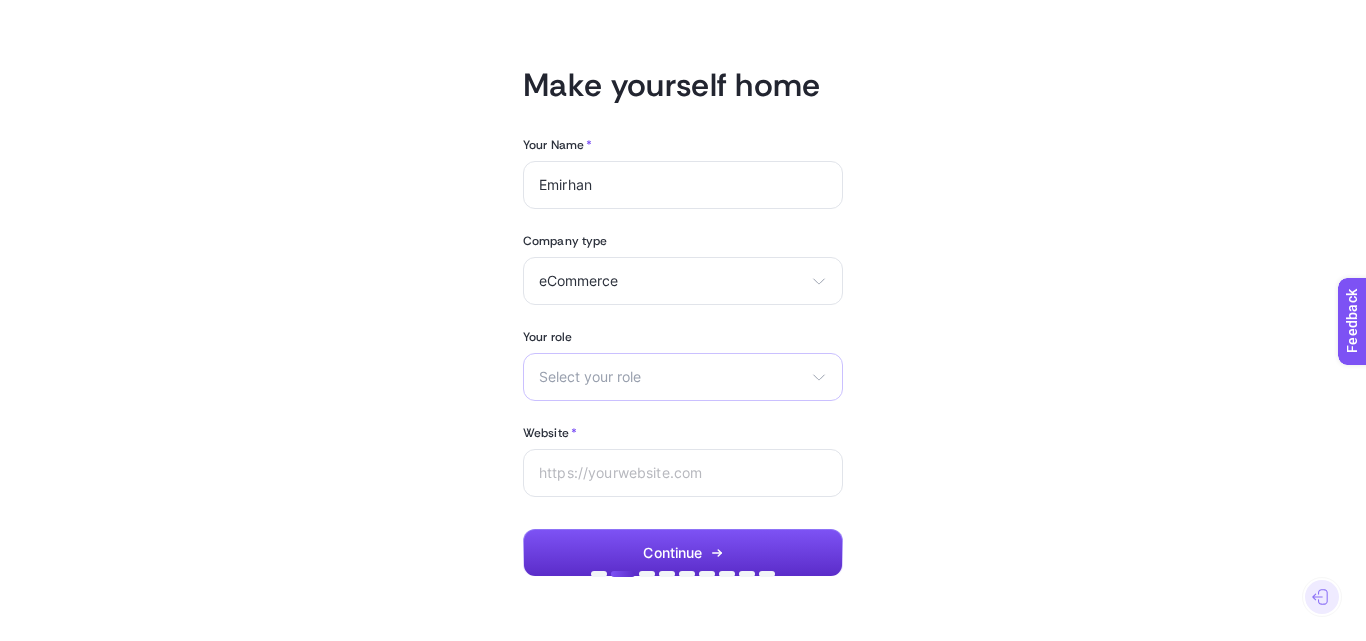 click on "Select your role" at bounding box center (671, 377) 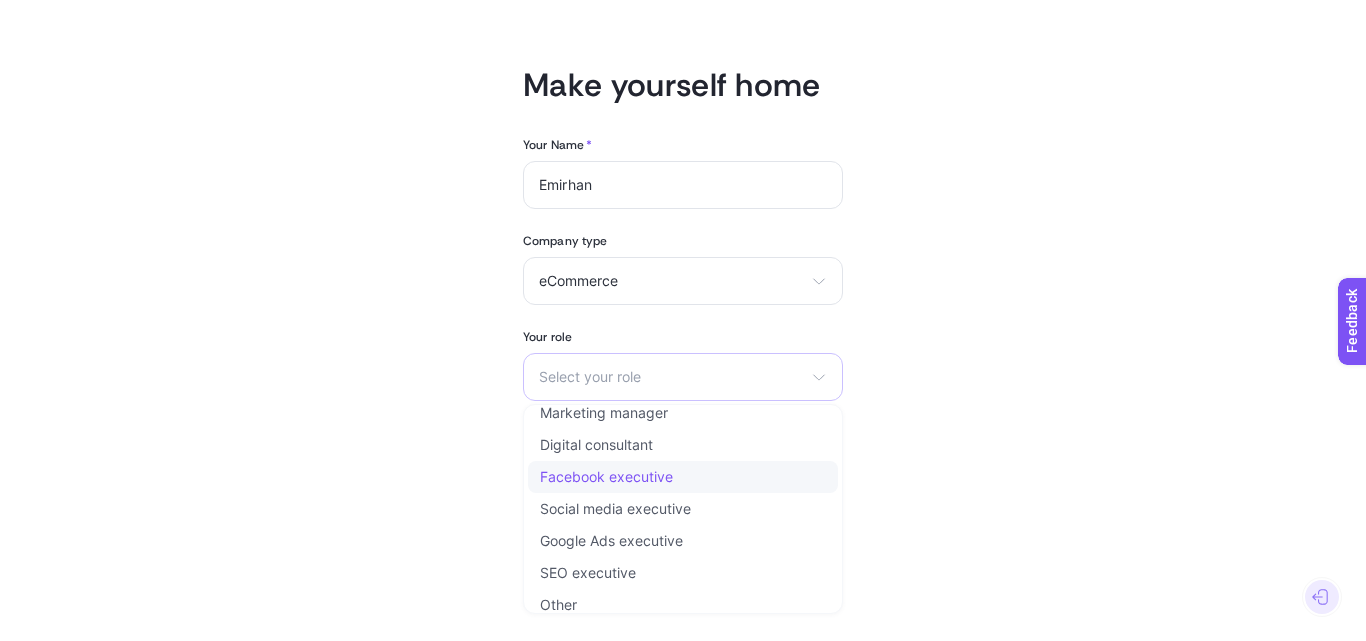 scroll, scrollTop: 0, scrollLeft: 0, axis: both 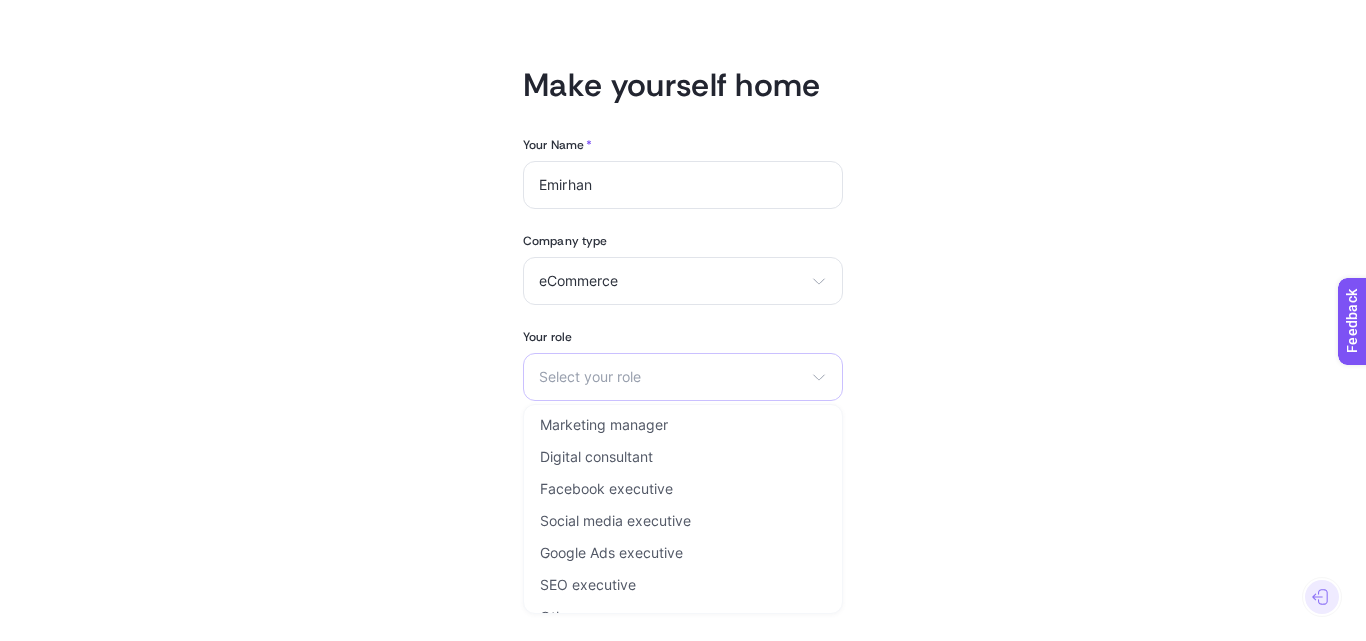 click on "Select your role" at bounding box center (671, 377) 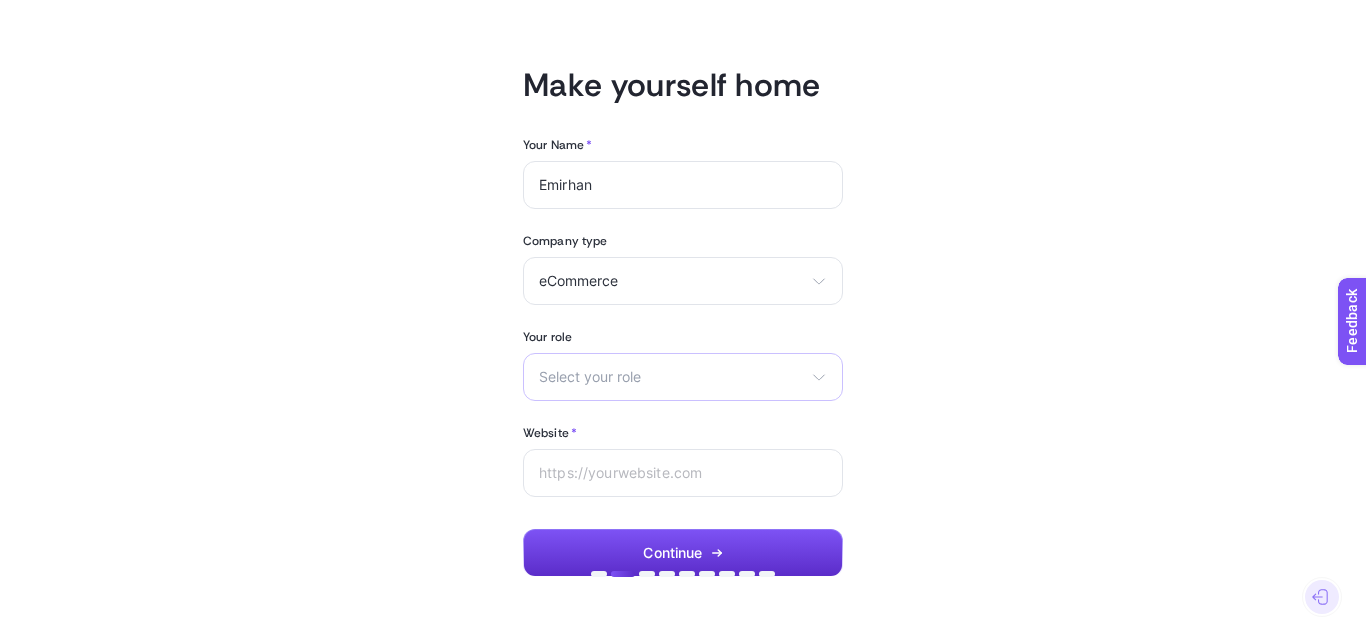 click on "Select your role" at bounding box center [671, 377] 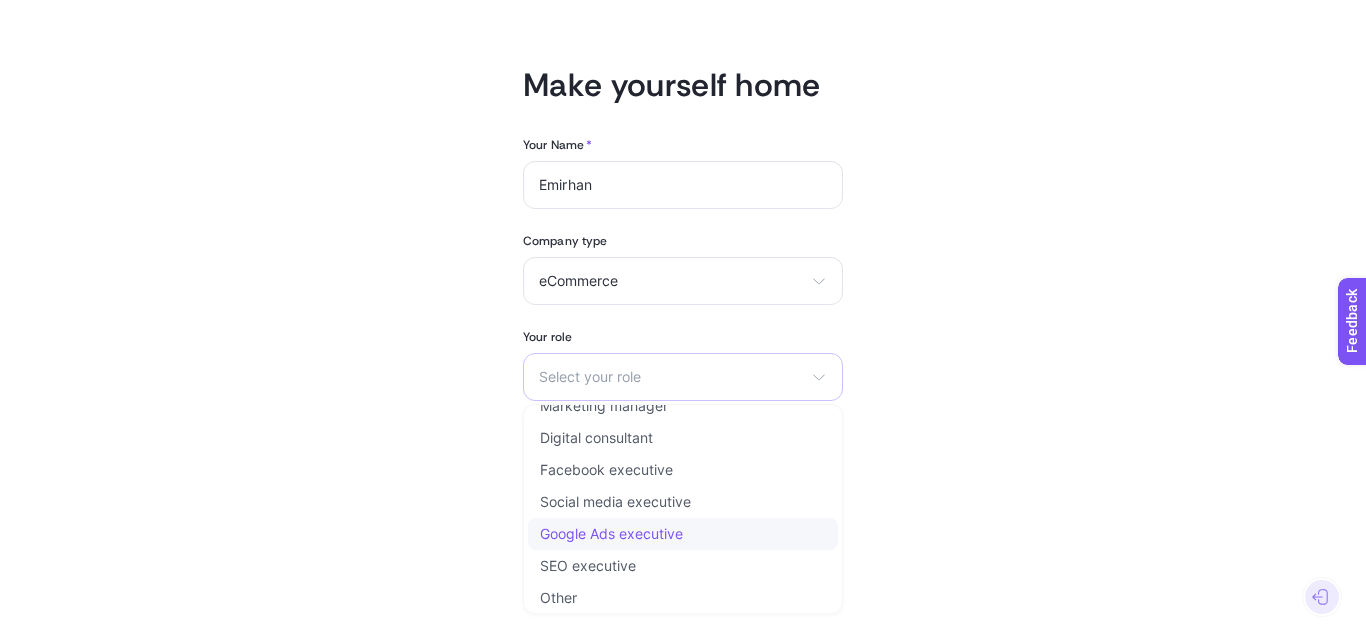 scroll, scrollTop: 24, scrollLeft: 0, axis: vertical 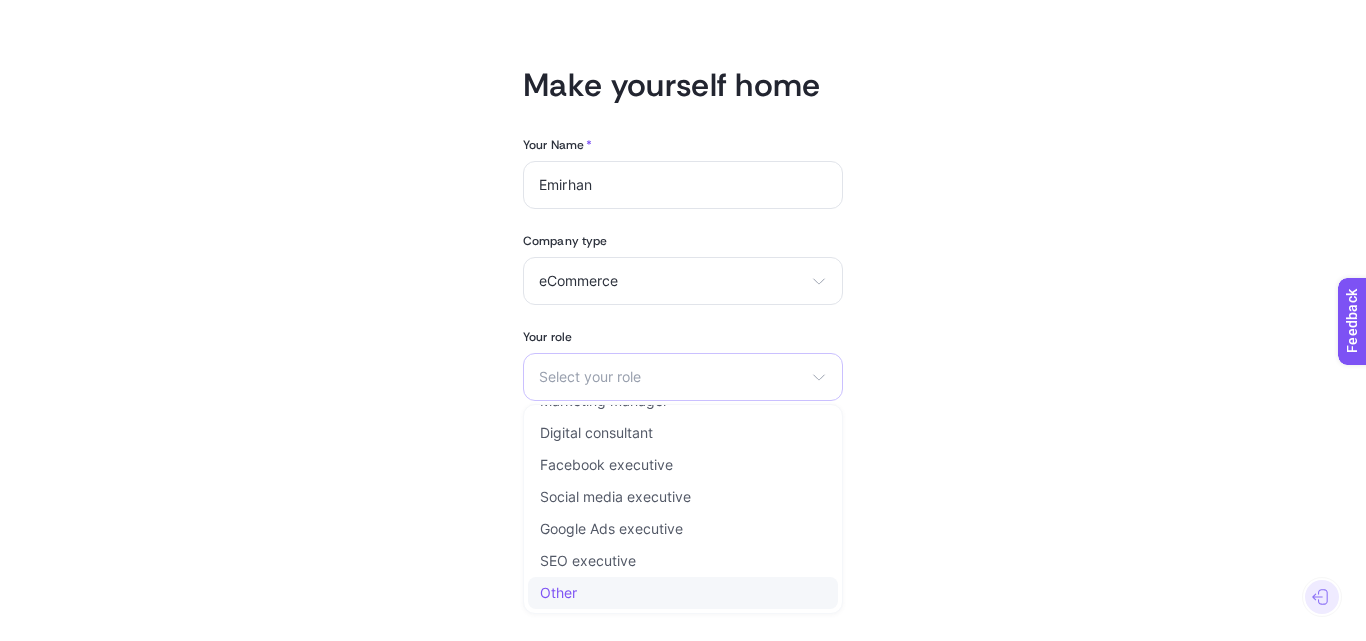 click on "Other" 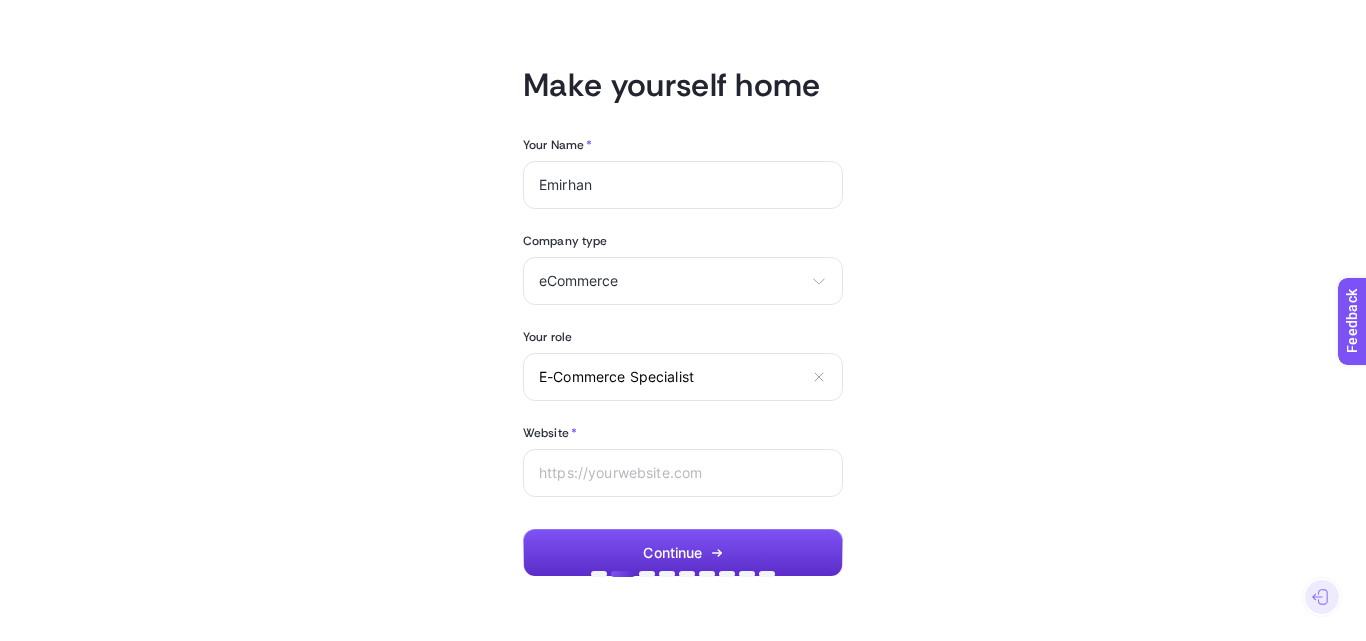 type on "E-Commerce Specialist" 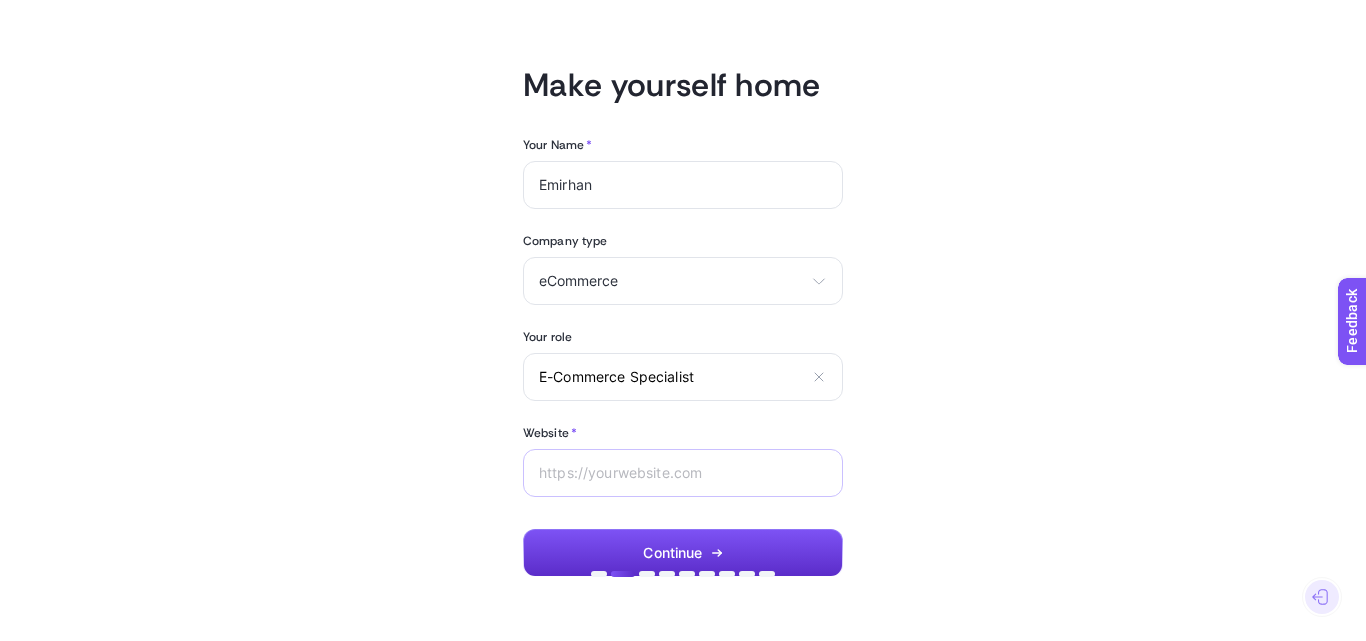 click at bounding box center [683, 473] 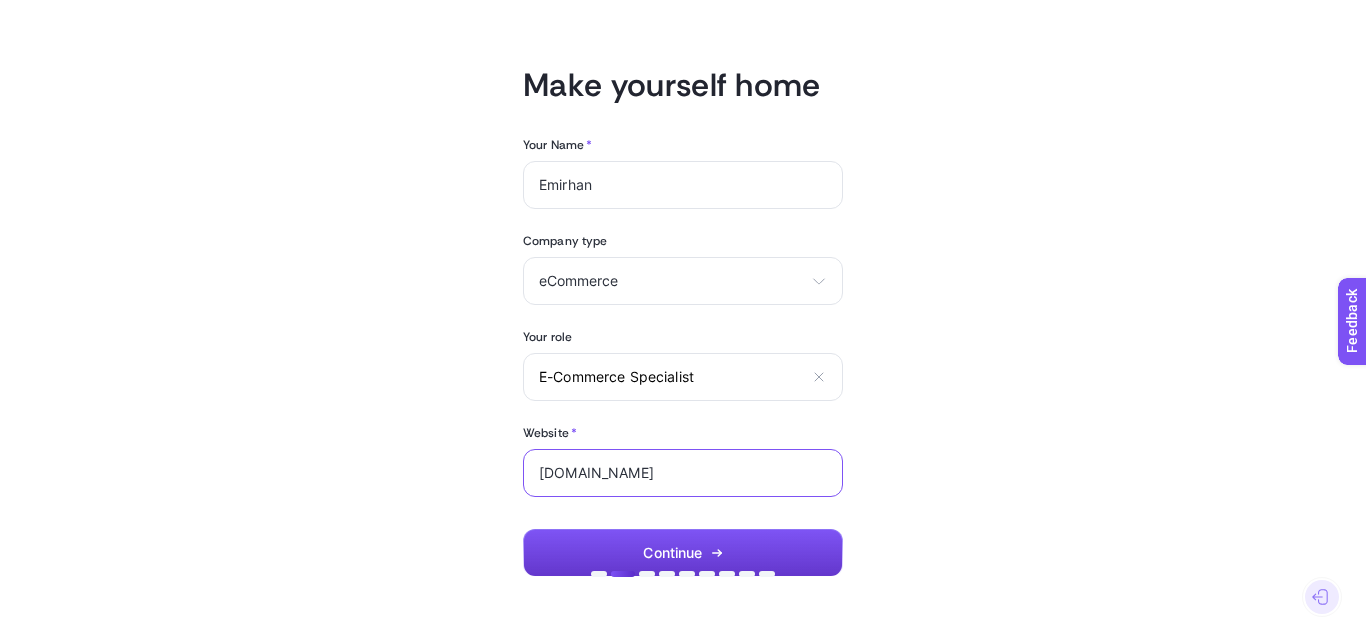 type on "luokk.co" 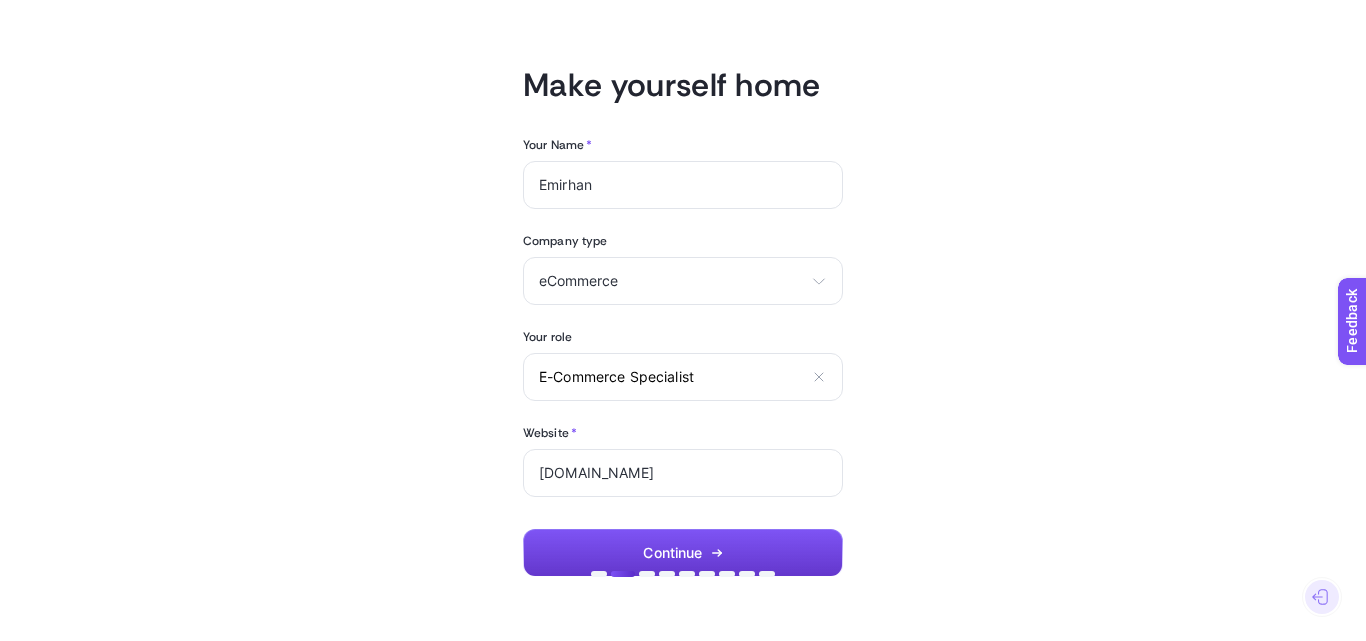click on "Continue" 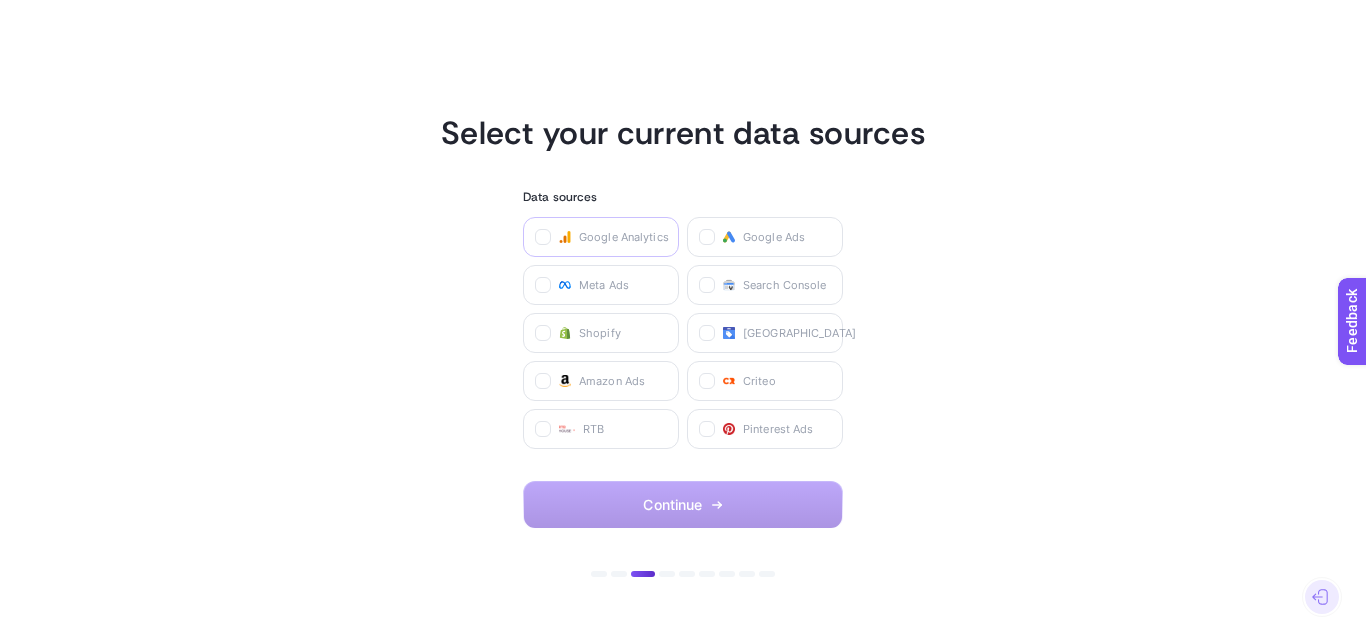 click on "Google Analytics" at bounding box center [624, 237] 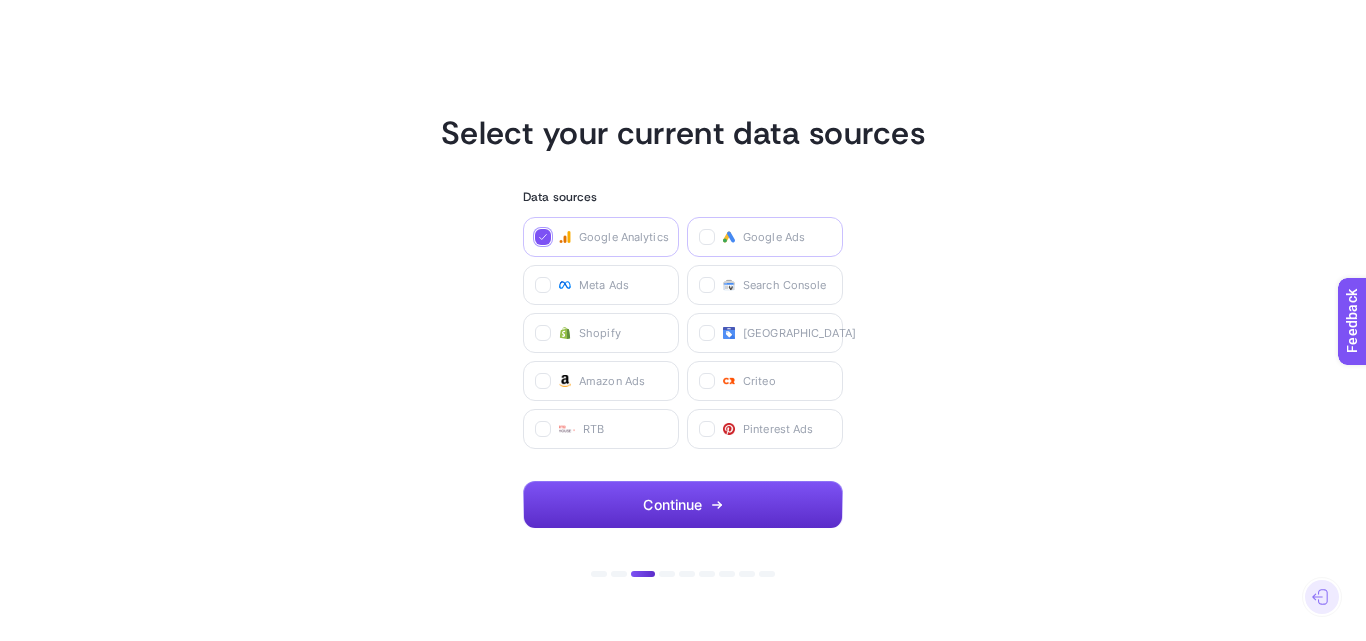 click on "Google Ads" 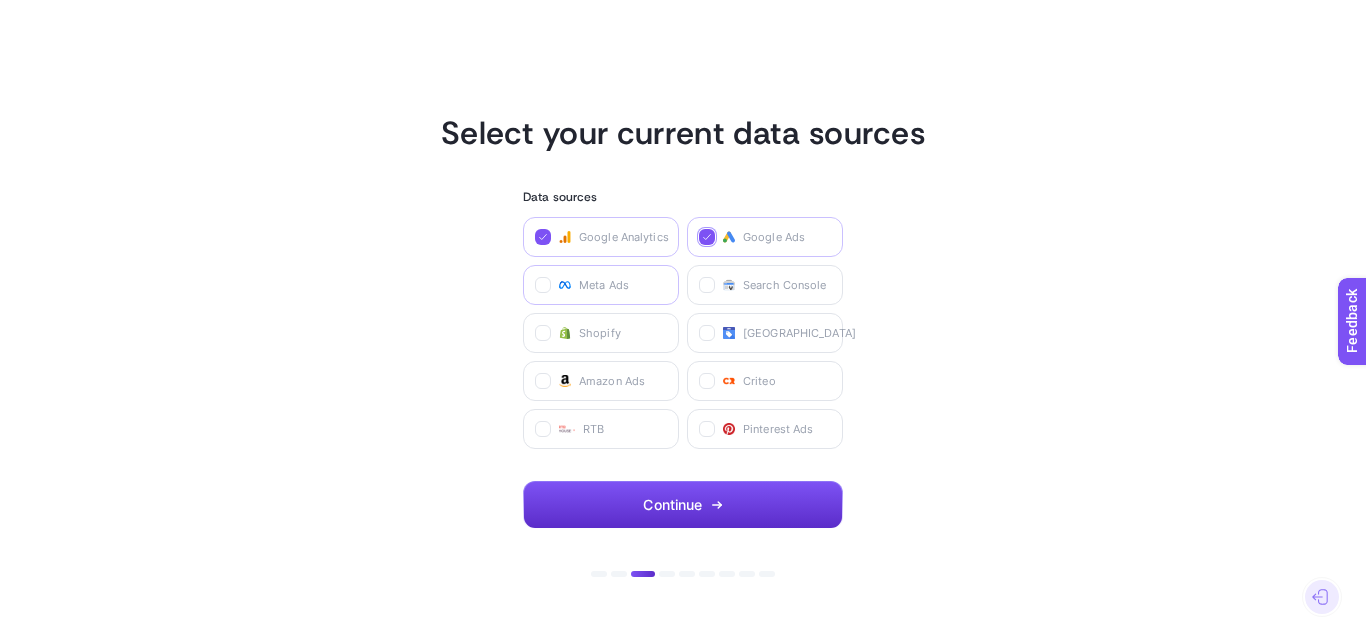 click on "Meta Ads" at bounding box center (604, 285) 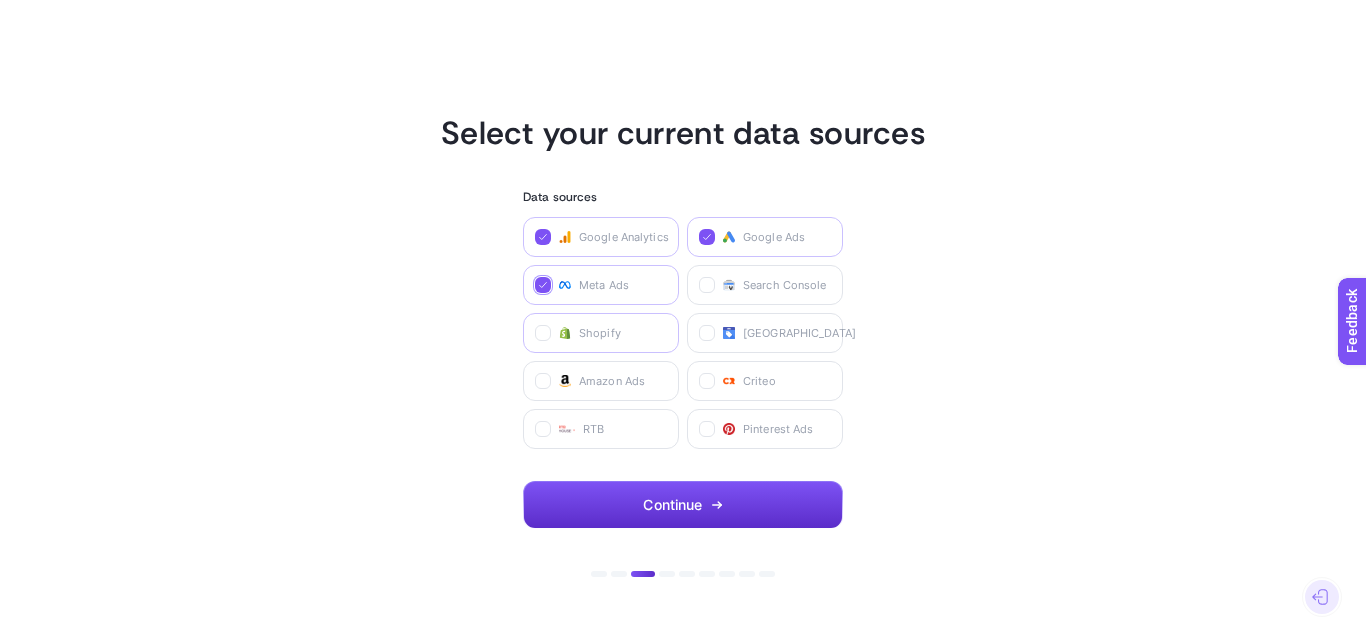 click on "Shopify" 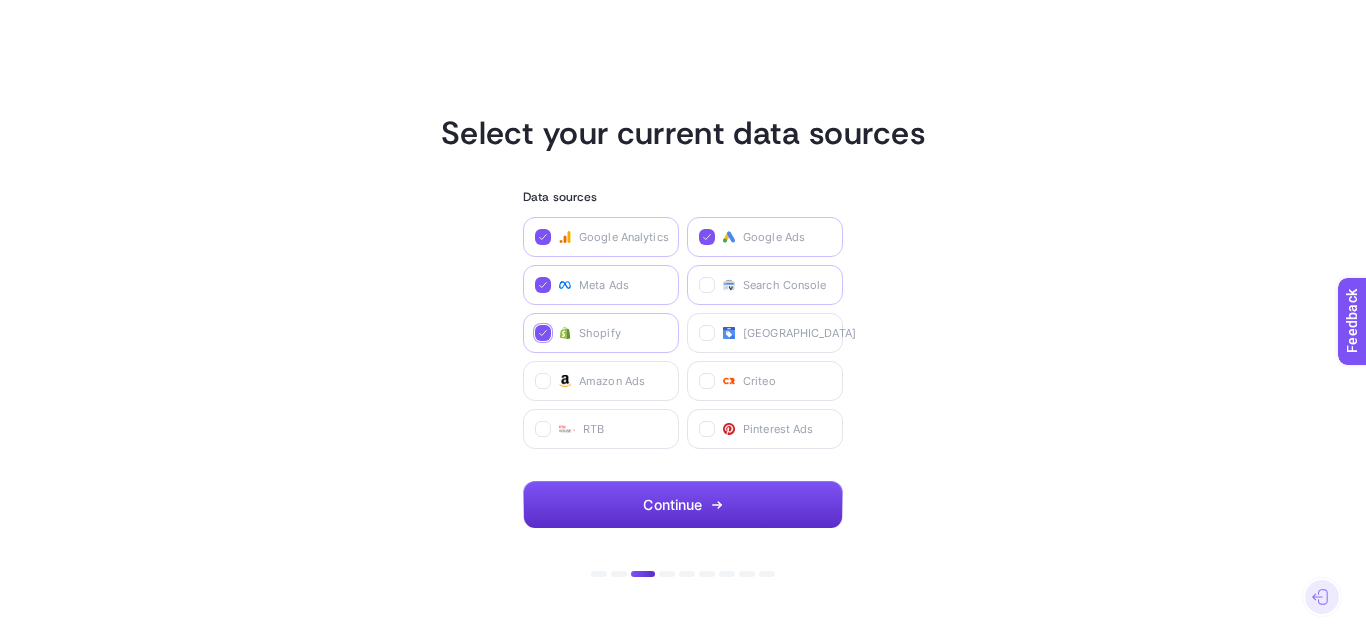 drag, startPoint x: 623, startPoint y: 330, endPoint x: 716, endPoint y: 293, distance: 100.08996 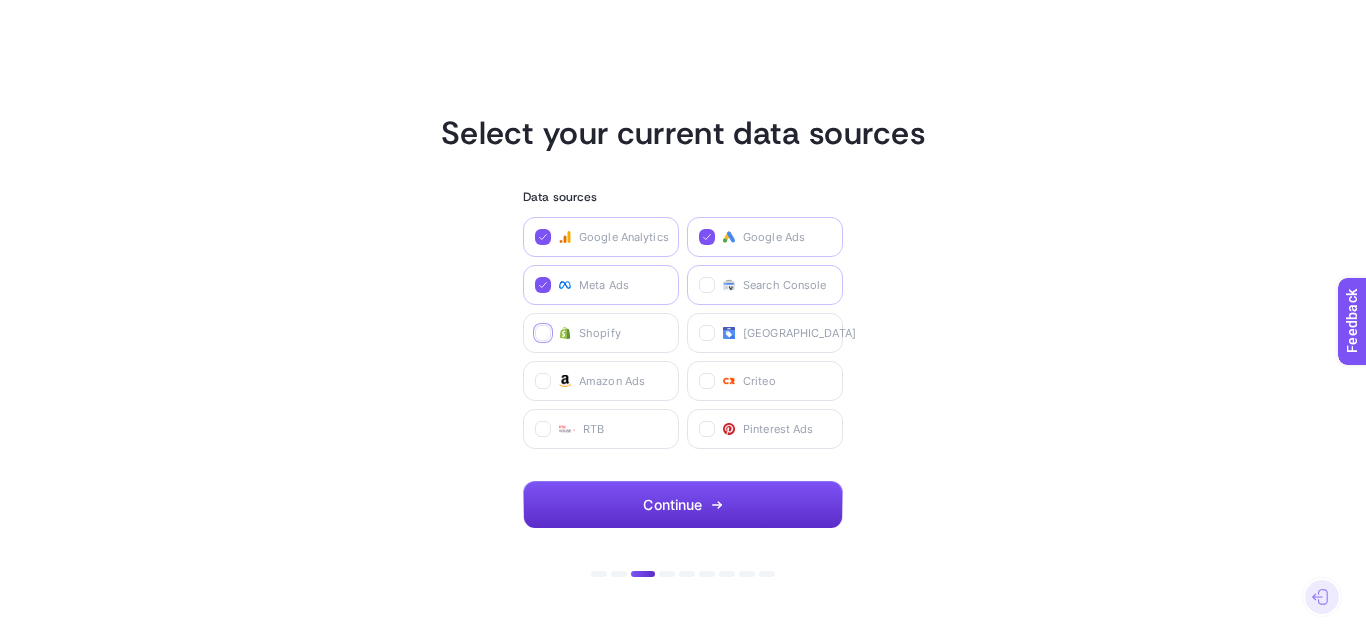 click on "Search Console" 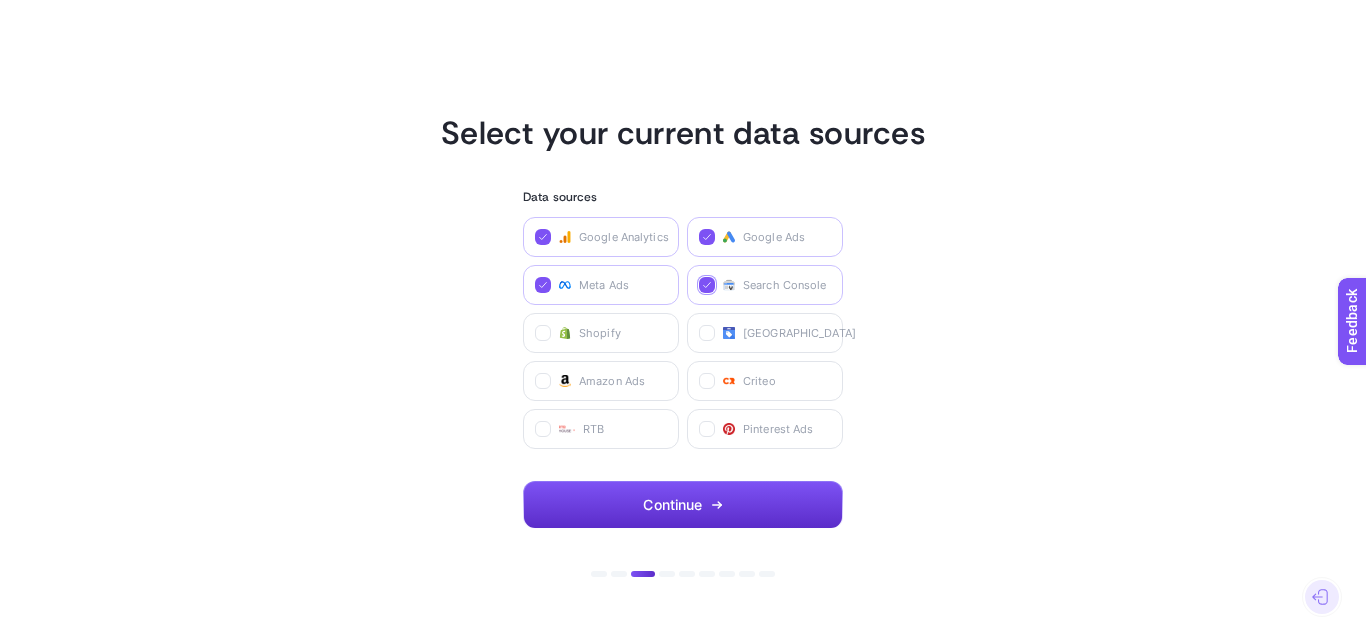 click on "Search Console" at bounding box center [785, 285] 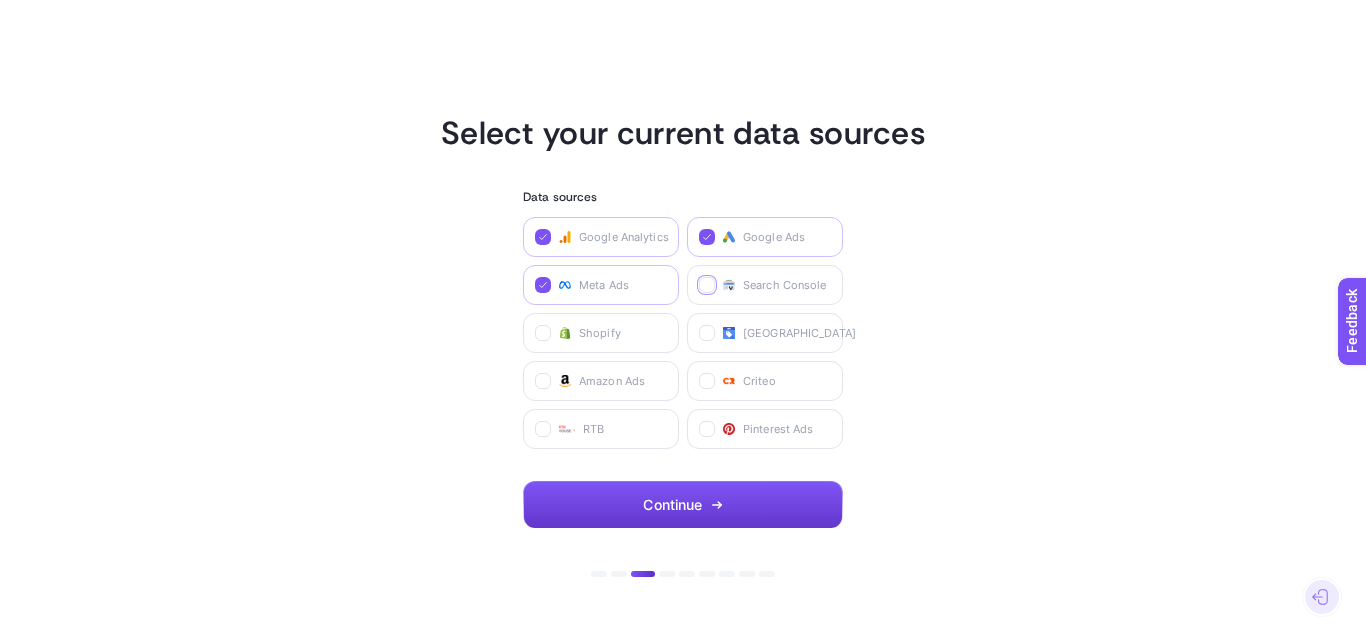click on "Continue" at bounding box center [683, 505] 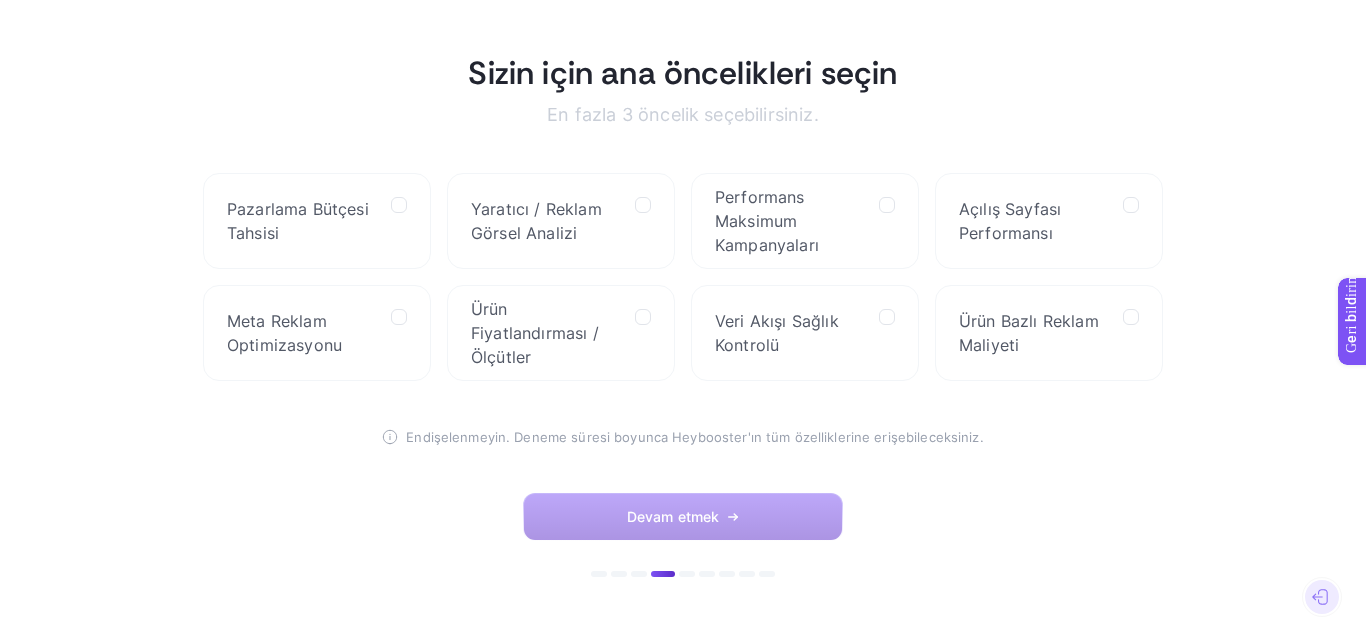 click on "Sizin için ana öncelikleri seçin En fazla 3 öncelik seçebilirsiniz. Pazarlama Bütçesi Tahsisi Yaratıcı / Reklam Görsel Analizi Performans Maksimum Kampanyaları Açılış Sayfası Performansı Meta Reklam Optimizasyonu Ürün Fiyatlandırması / Ölçütler Veri Akışı Sağlık Kontrolü Ürün Bazlı Reklam Maliyeti Endişelenmeyin. Deneme süresi boyunca Heybooster'ın tüm özelliklerine erişebileceksiniz. Devam etmek" at bounding box center (683, 321) 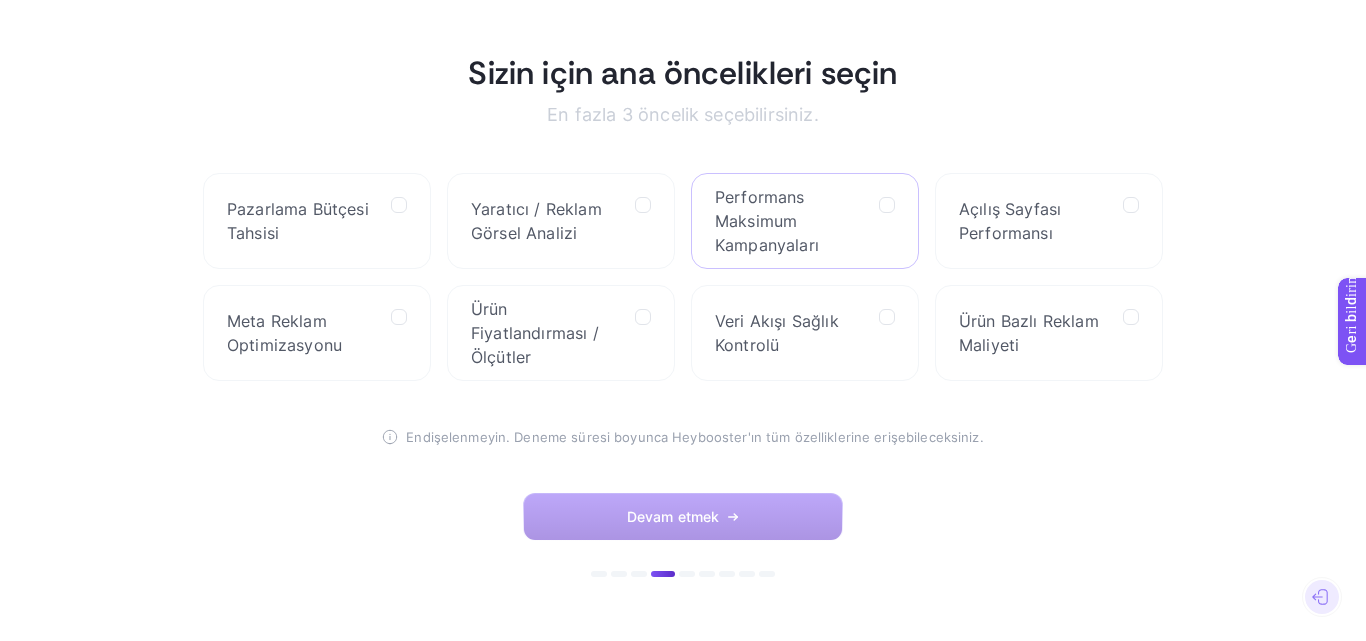 click on "Performans Maksimum Kampanyaları" at bounding box center [789, 221] 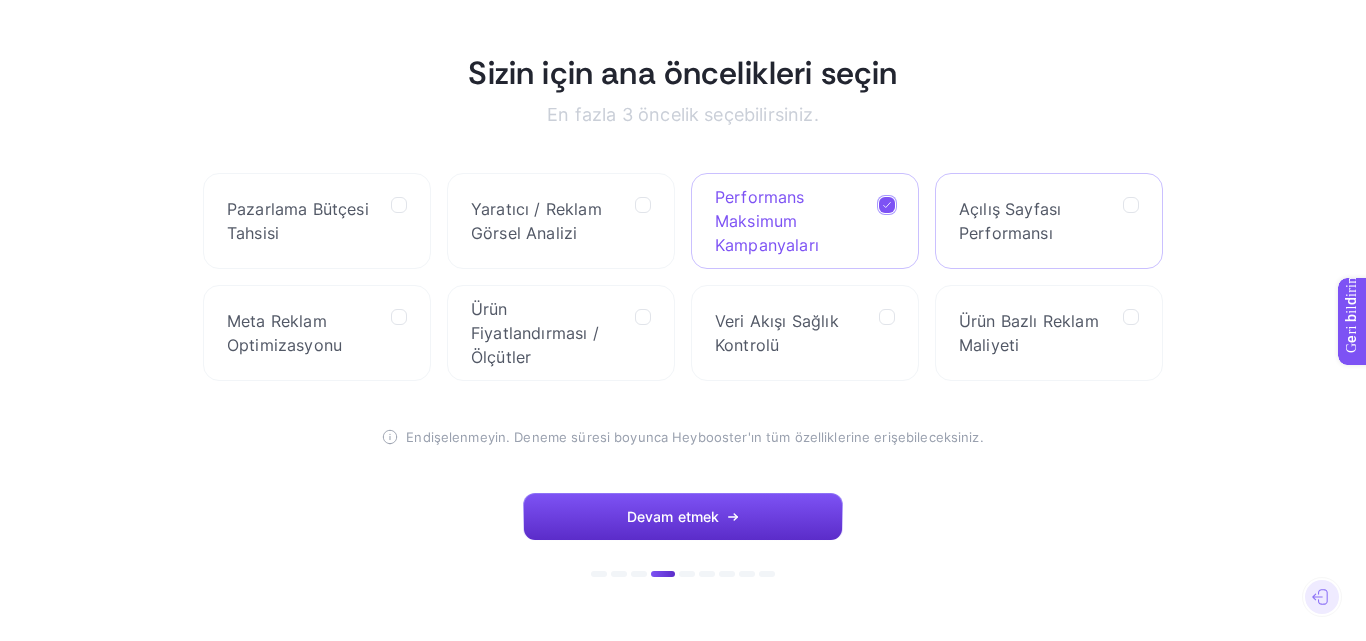 click on "Açılış Sayfası Performansı" at bounding box center [1033, 221] 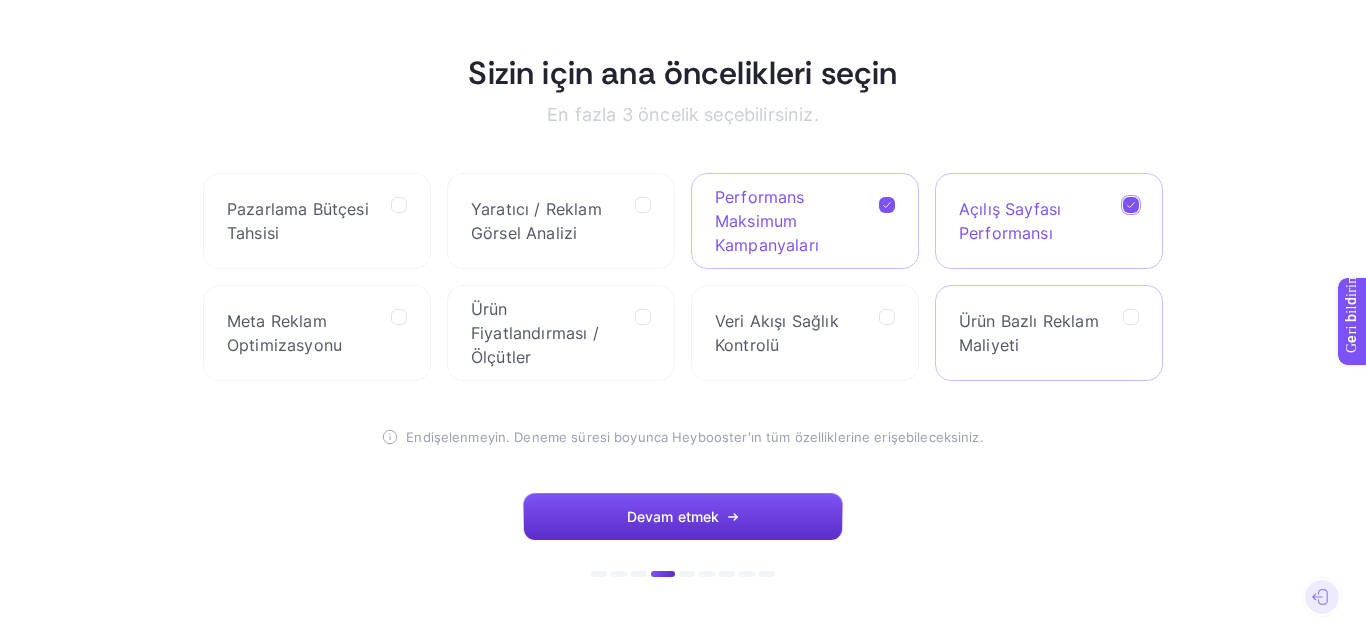 click on "Ürün Bazlı Reklam Maliyeti" at bounding box center (1029, 333) 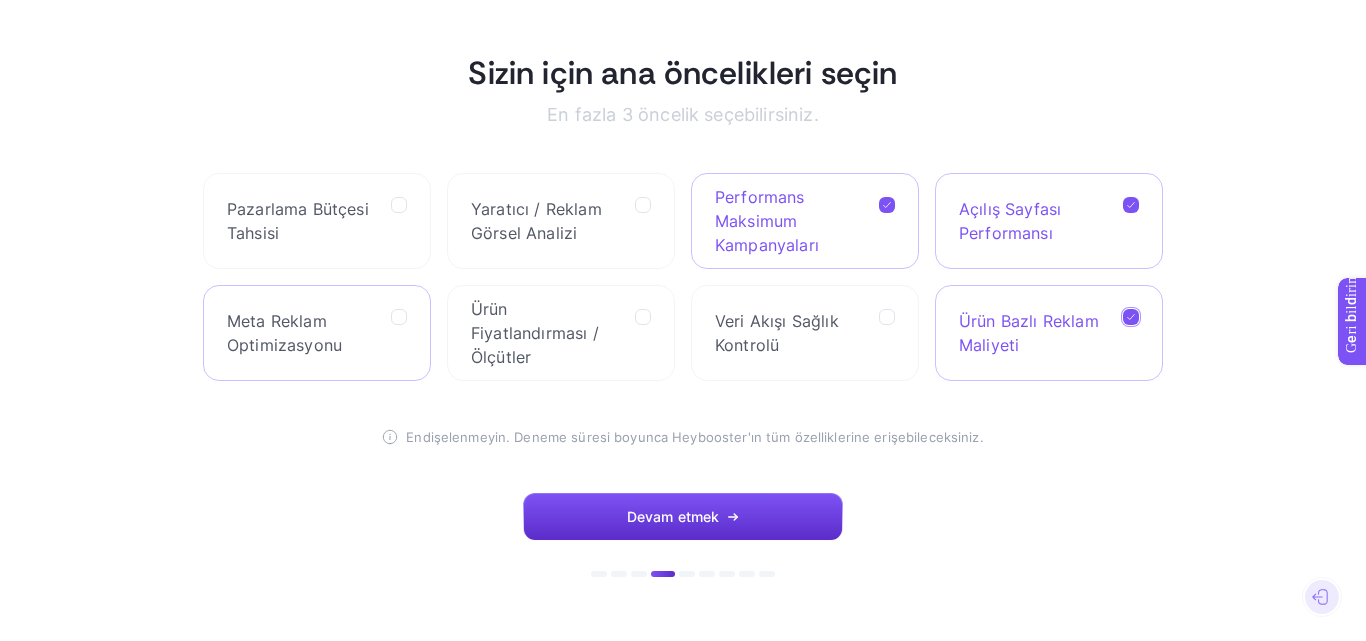 click on "Meta Reklam Optimizasyonu" at bounding box center (284, 333) 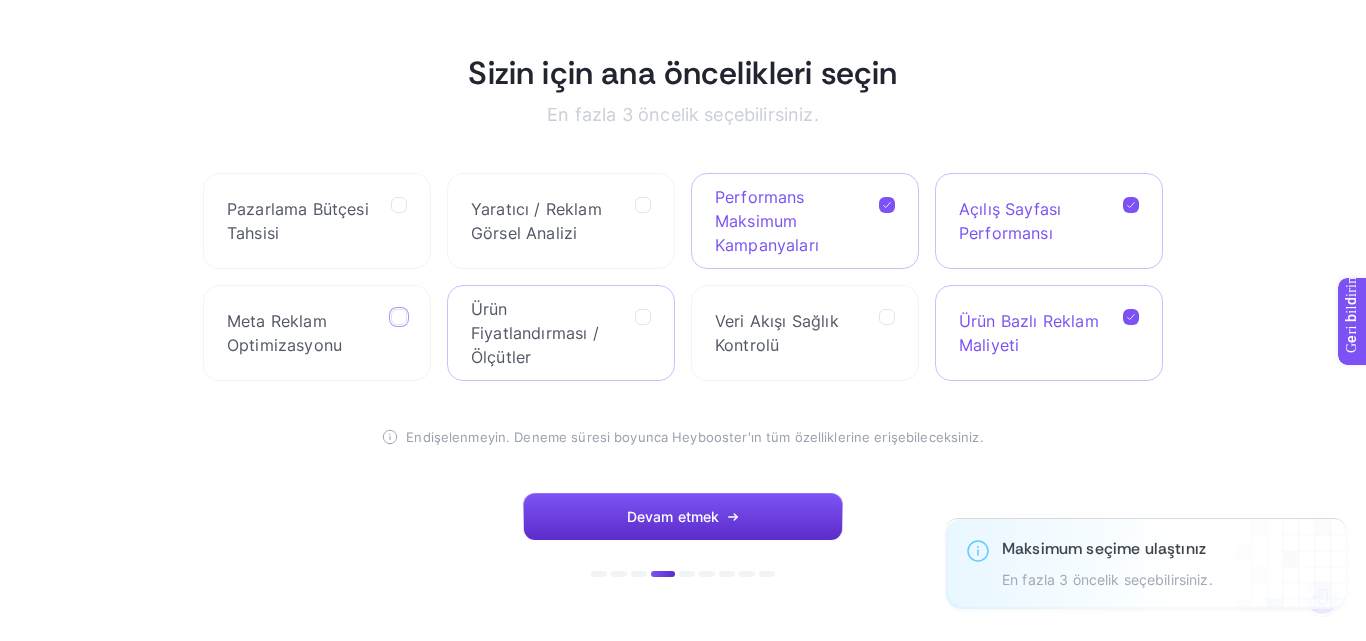 click on "Ürün Fiyatlandırması / Ölçütler" at bounding box center (535, 333) 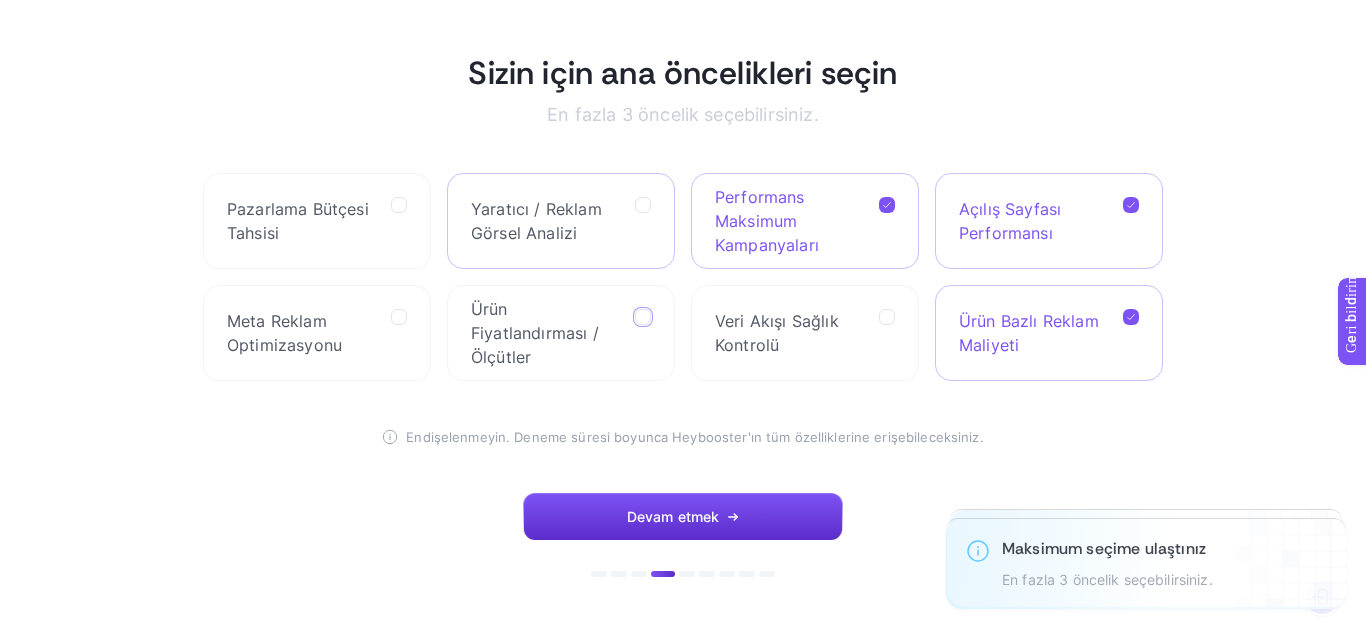click on "Yaratıcı / Reklam Görsel Analizi" at bounding box center [545, 221] 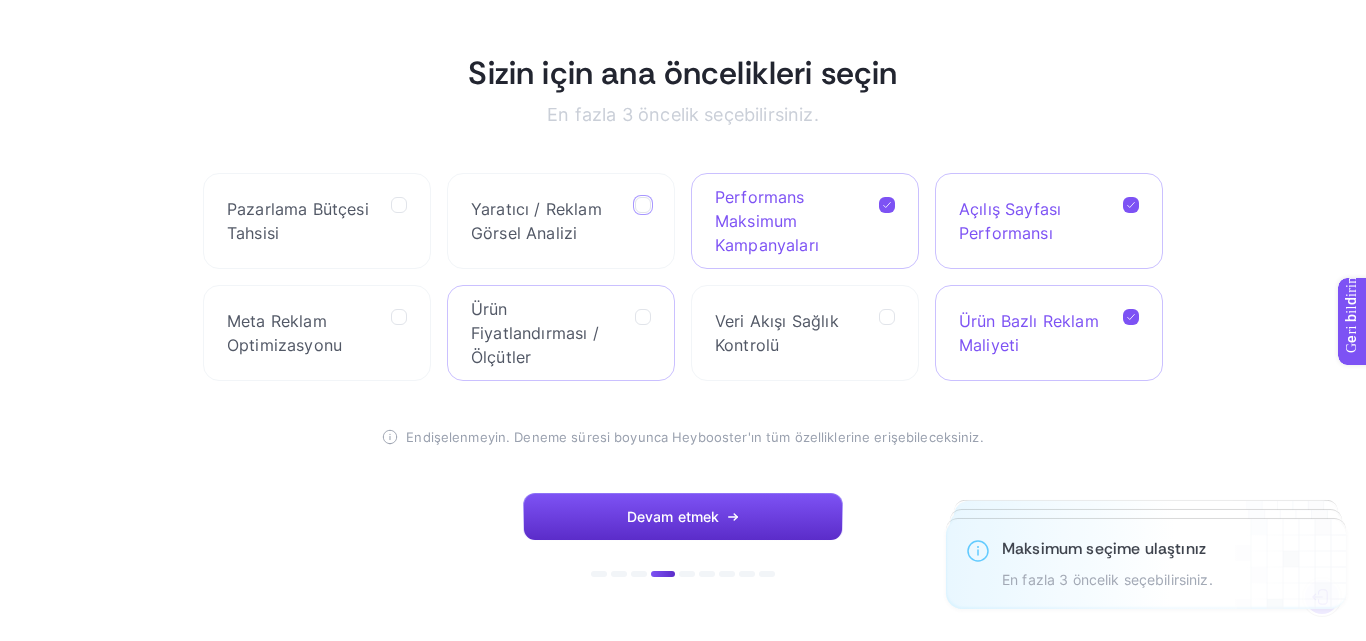 click on "Ürün Fiyatlandırması / Ölçütler" at bounding box center (535, 333) 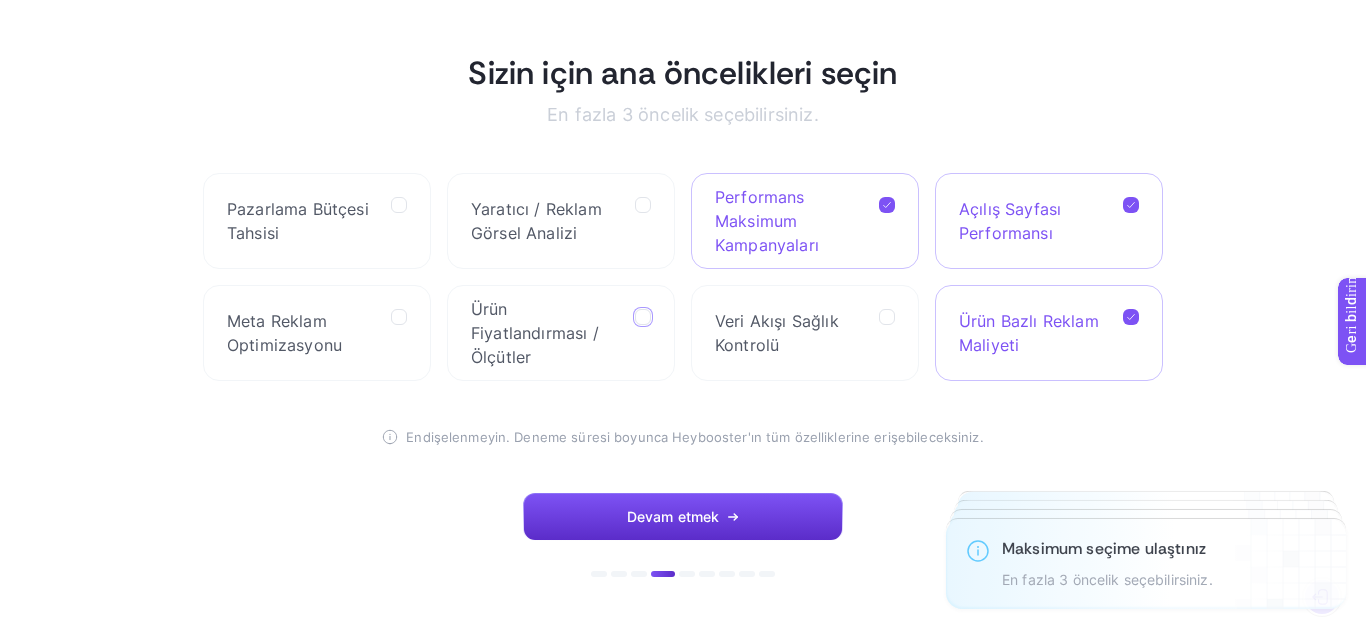 click on "Açılış Sayfası Performansı" at bounding box center (1010, 221) 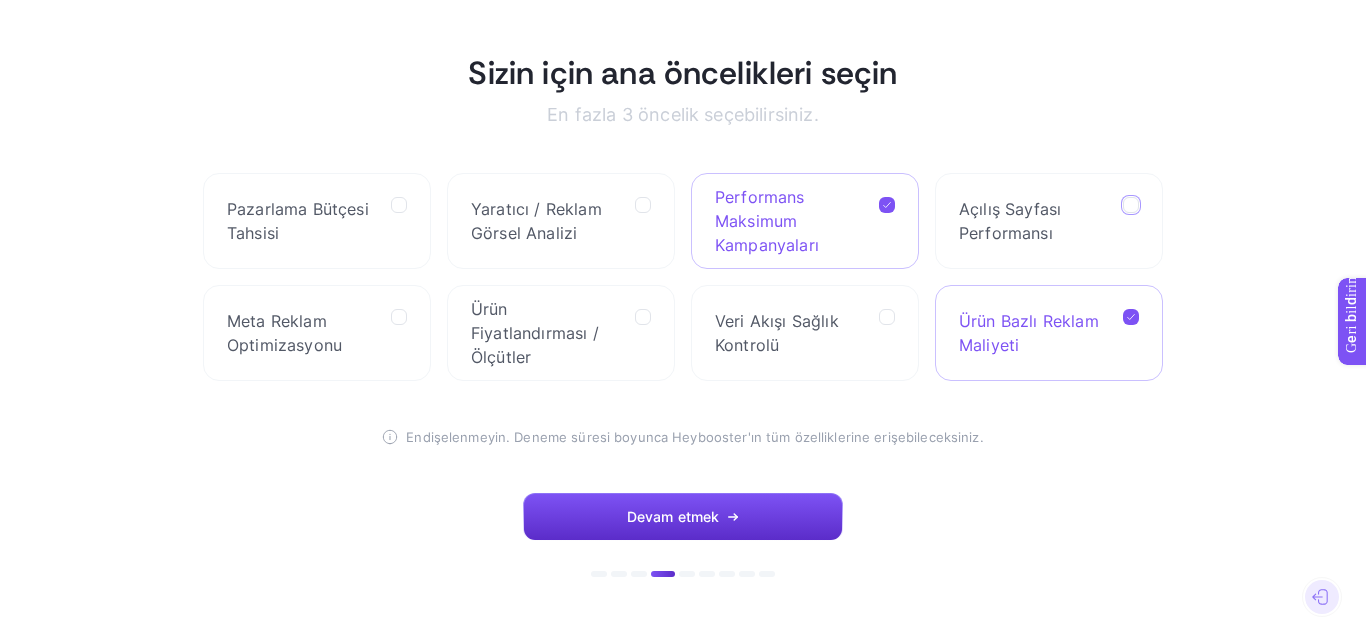 click on "Ürün Bazlı Reklam Maliyeti" at bounding box center [1033, 333] 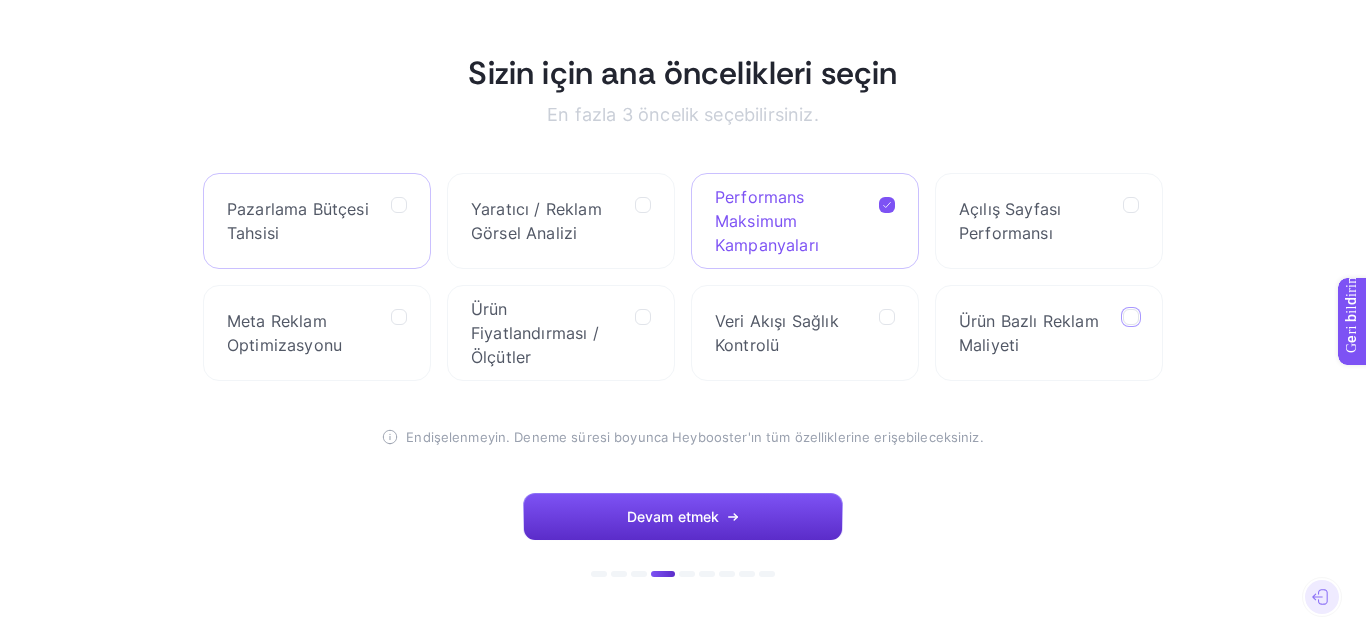 click on "Pazarlama Bütçesi Tahsisi" at bounding box center [301, 221] 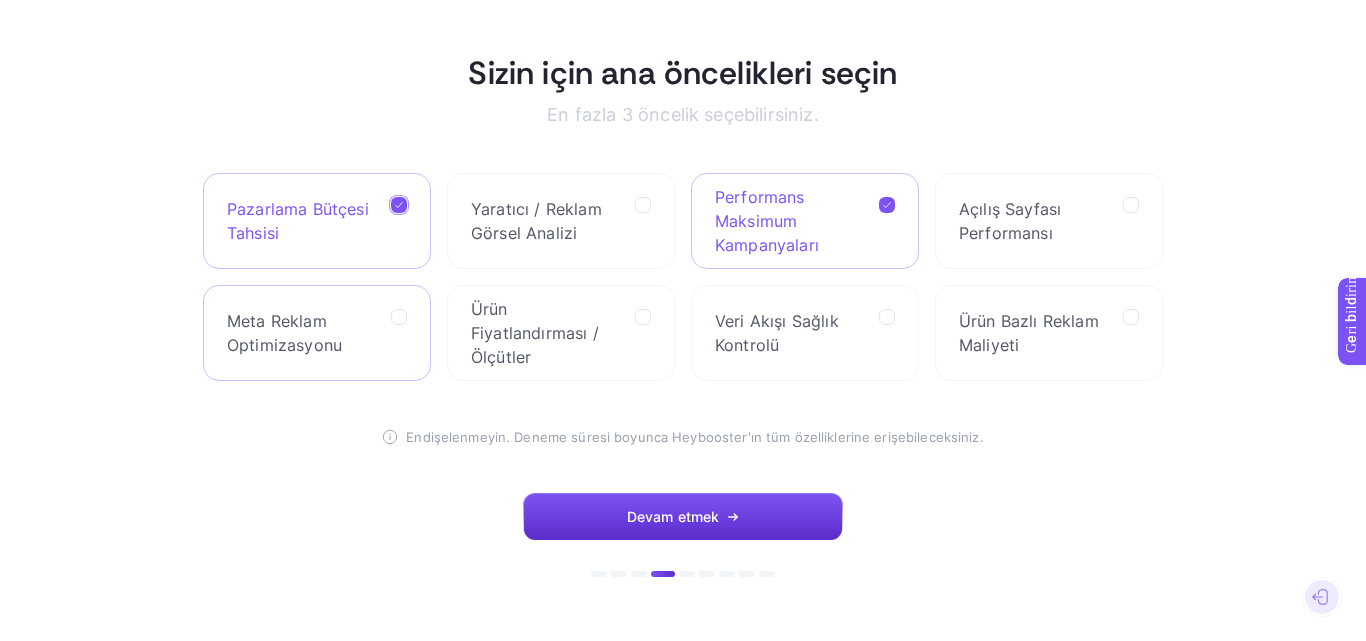 click on "Meta Reklam Optimizasyonu" at bounding box center [284, 333] 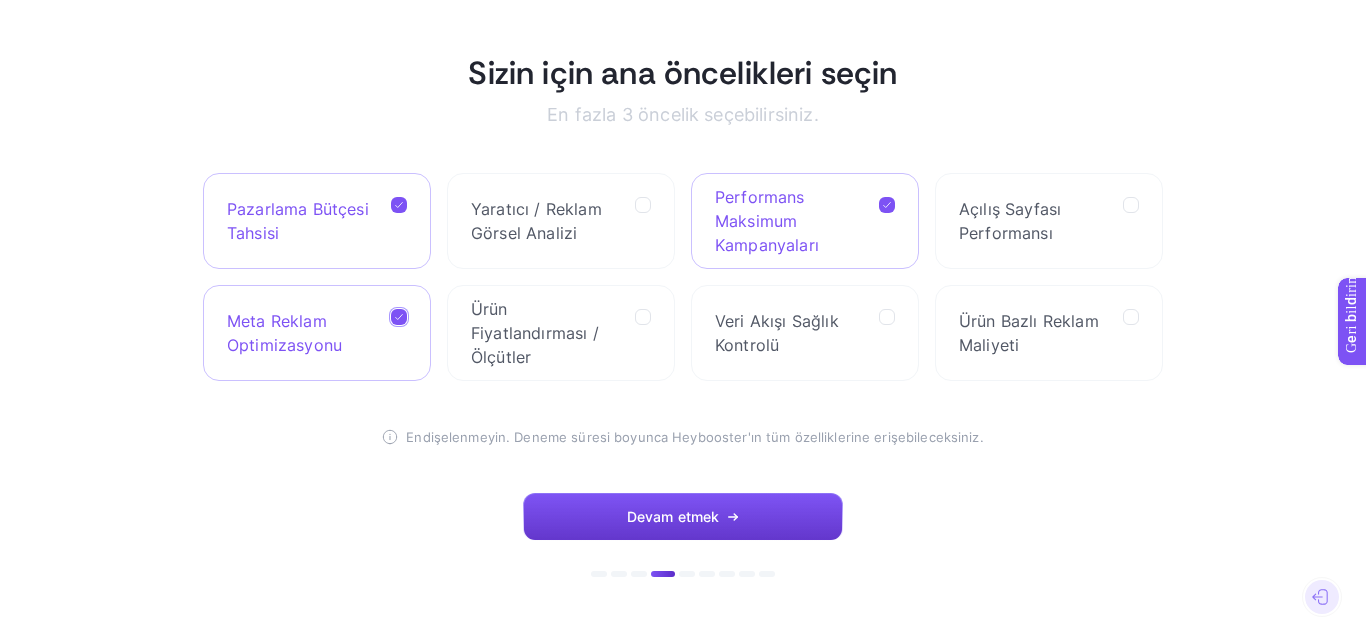 click on "Devam etmek" at bounding box center [683, 517] 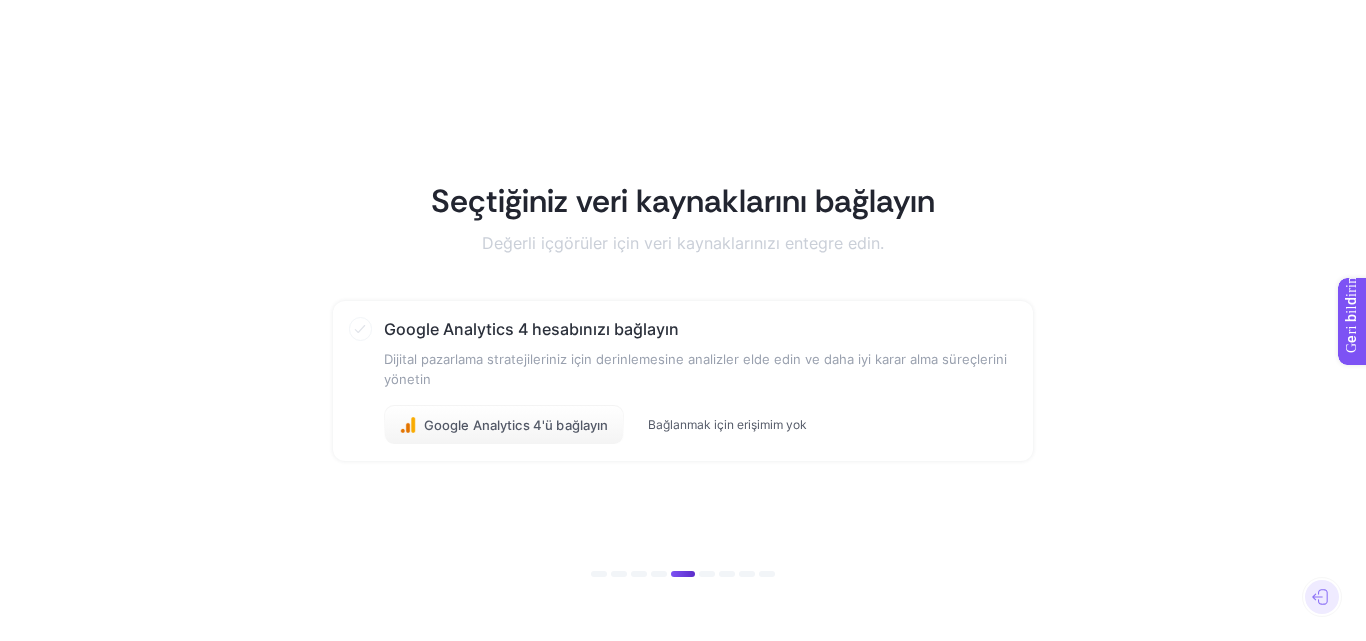 click on "Bağlanmak için erişimim yok" at bounding box center [727, 424] 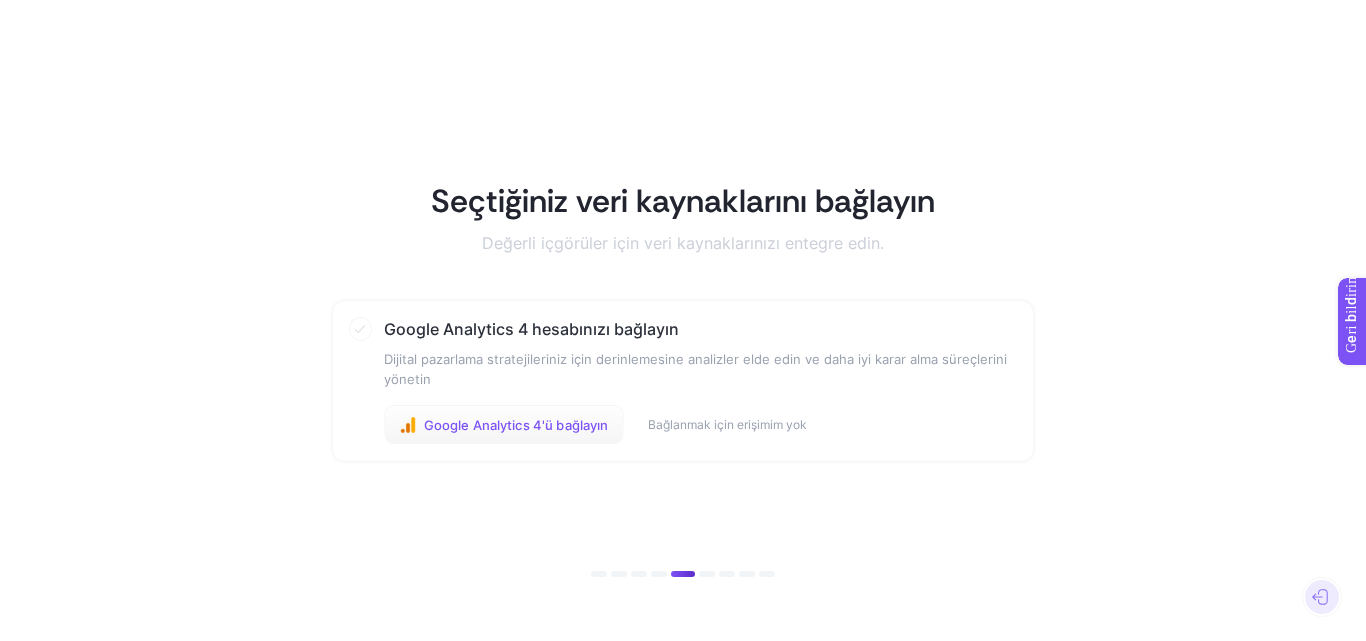 click on "Google Analytics 4'ü bağlayın" at bounding box center (516, 425) 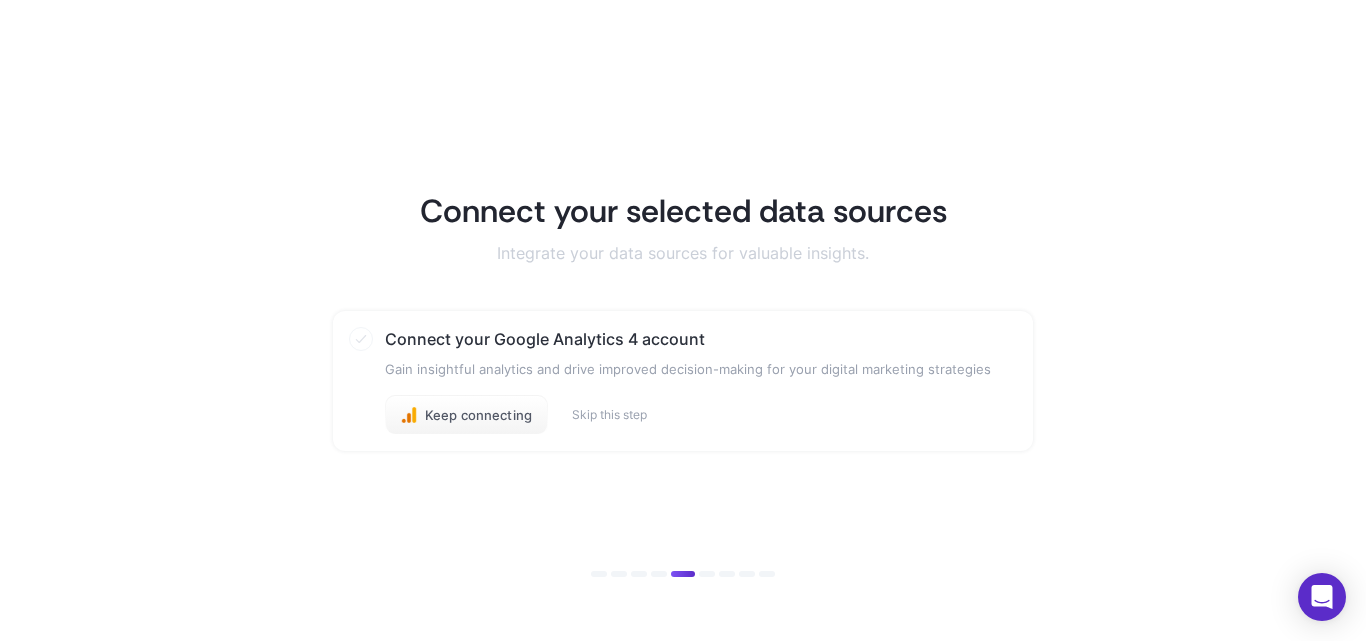 scroll, scrollTop: 0, scrollLeft: 0, axis: both 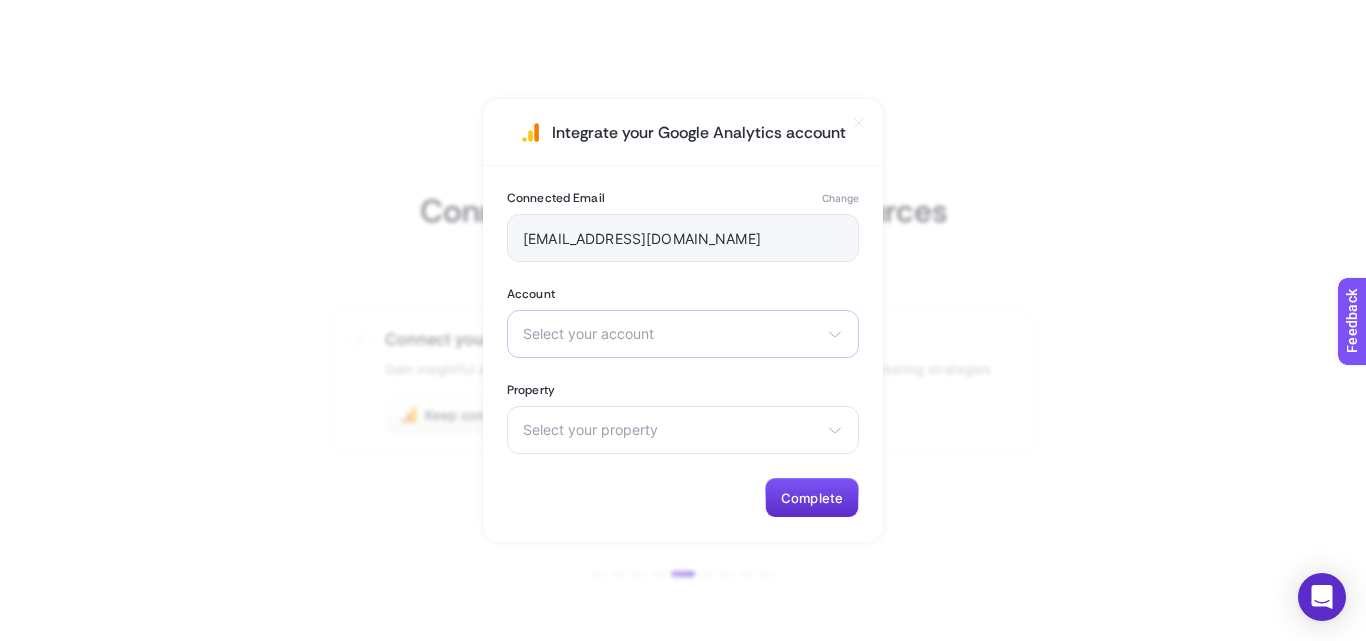 click on "Select your account Luokk Büyük Beden Giyim Luokk" at bounding box center [683, 334] 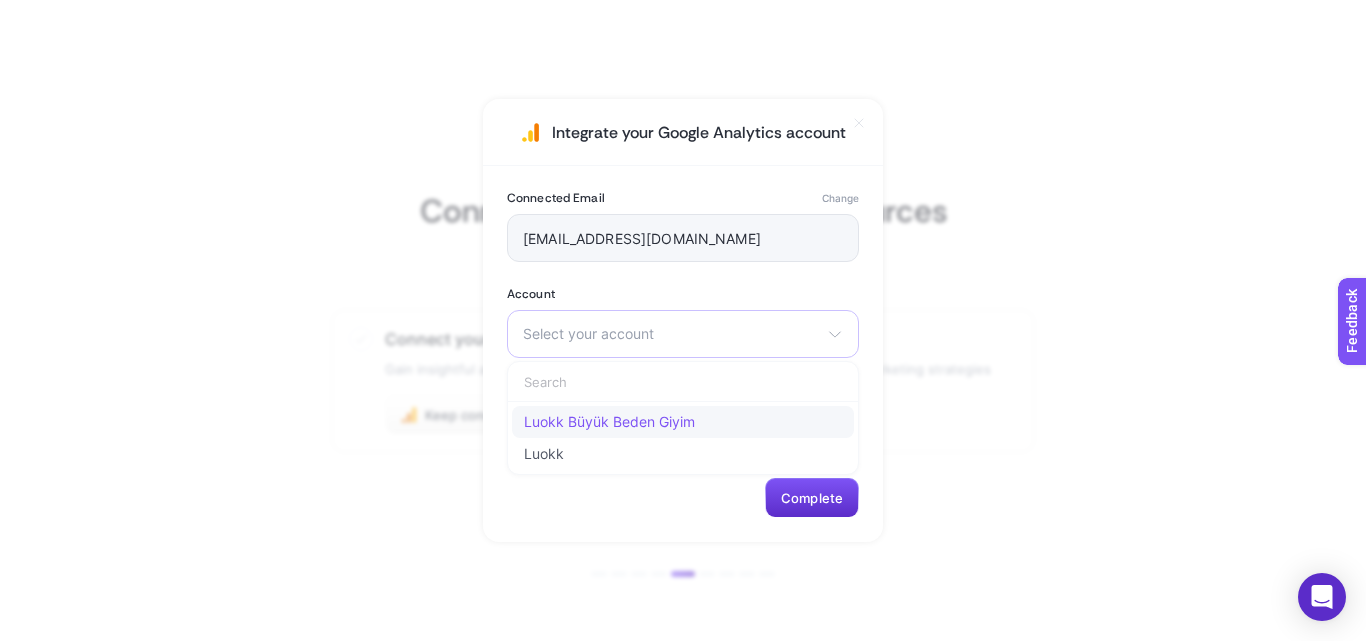 click on "Luokk Büyük Beden Giyim" at bounding box center (609, 422) 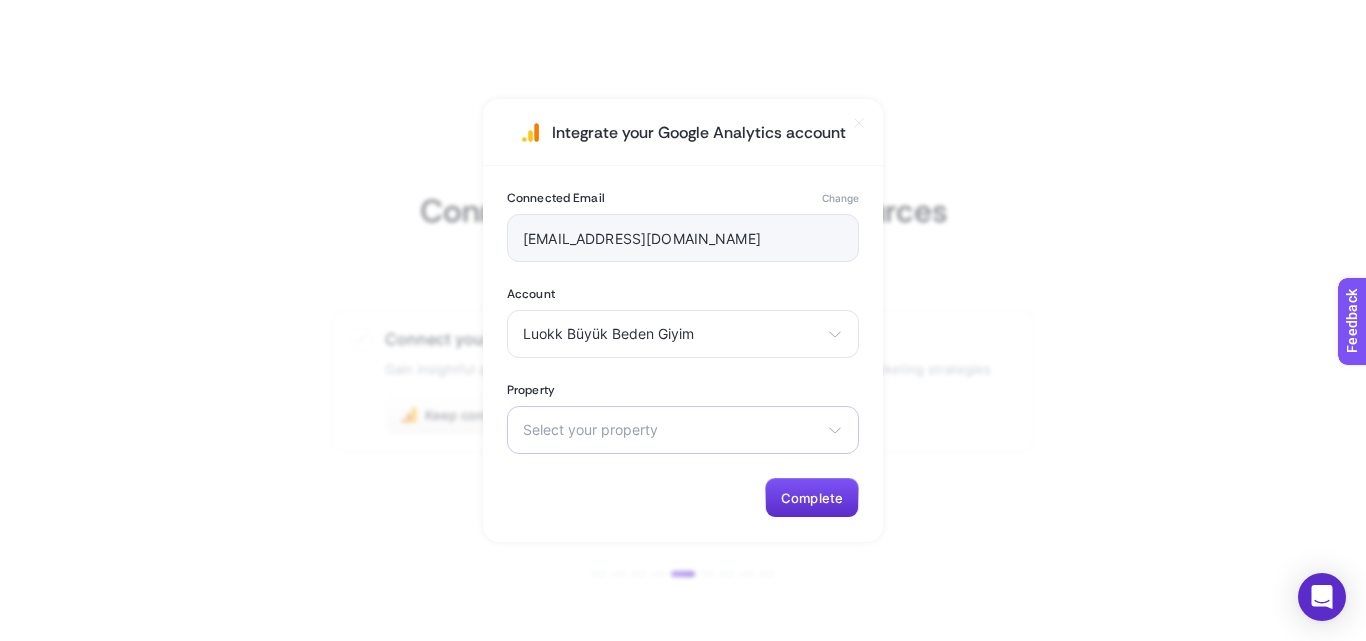 click on "Select your property" at bounding box center (671, 430) 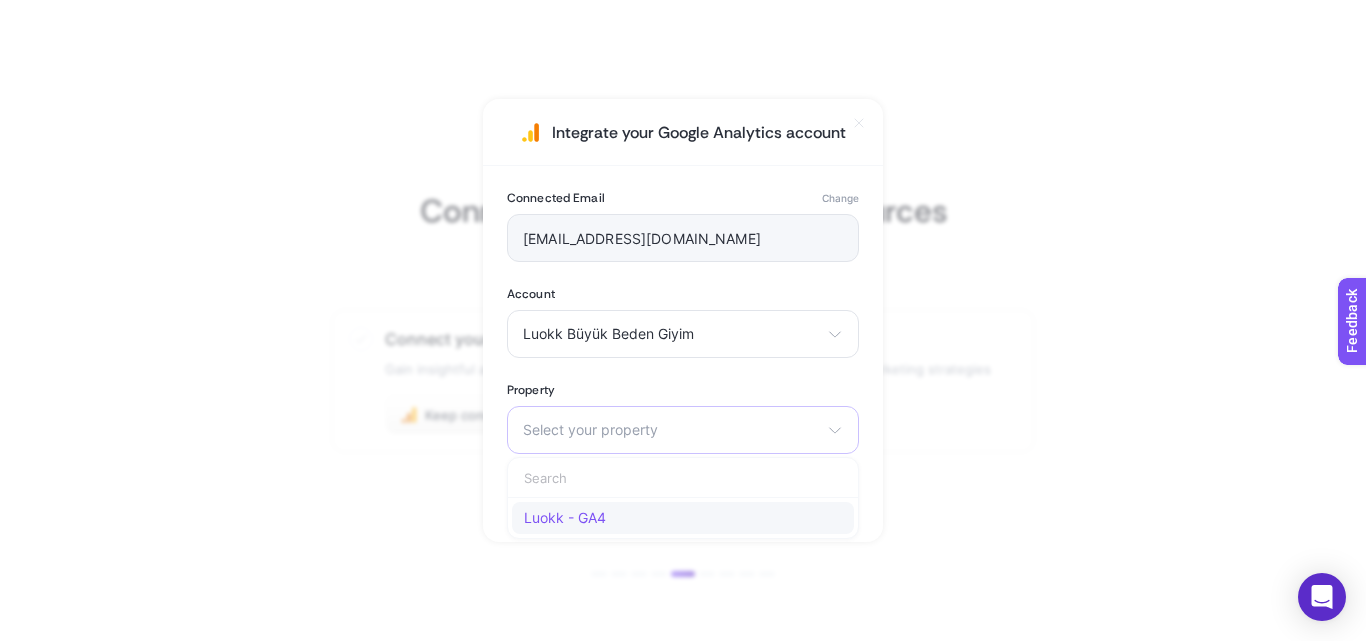 click on "Luokk - GA4" at bounding box center (565, 518) 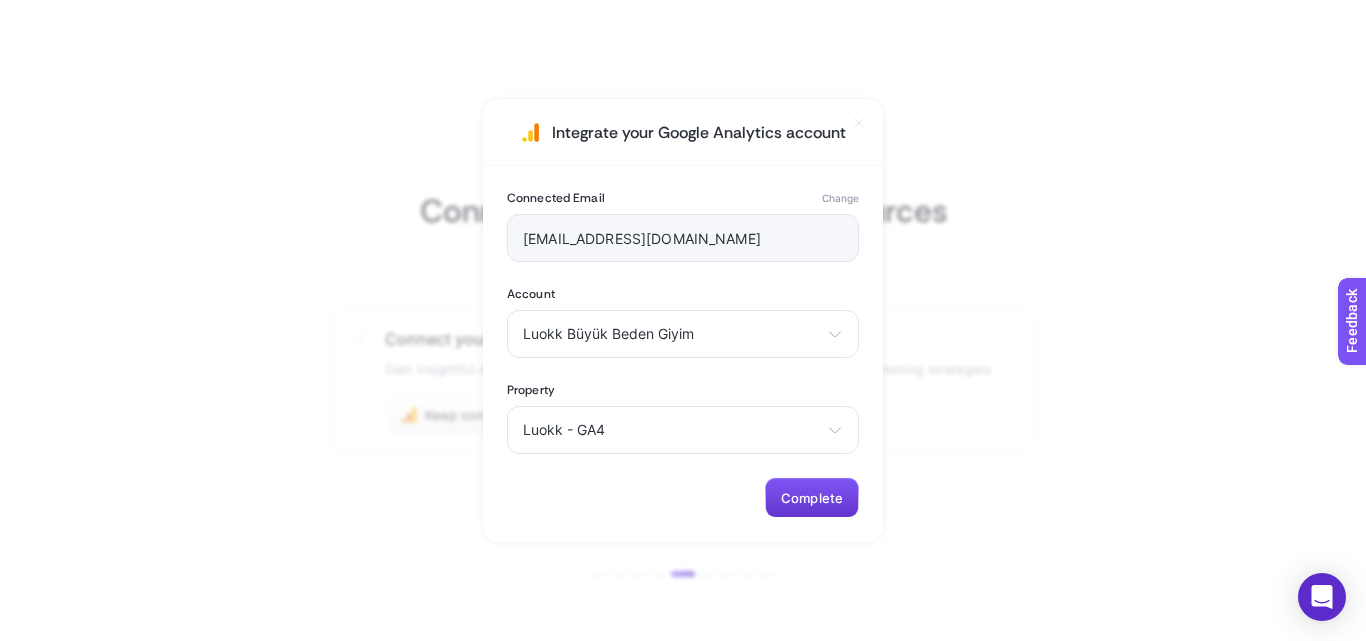 click on "Complete" 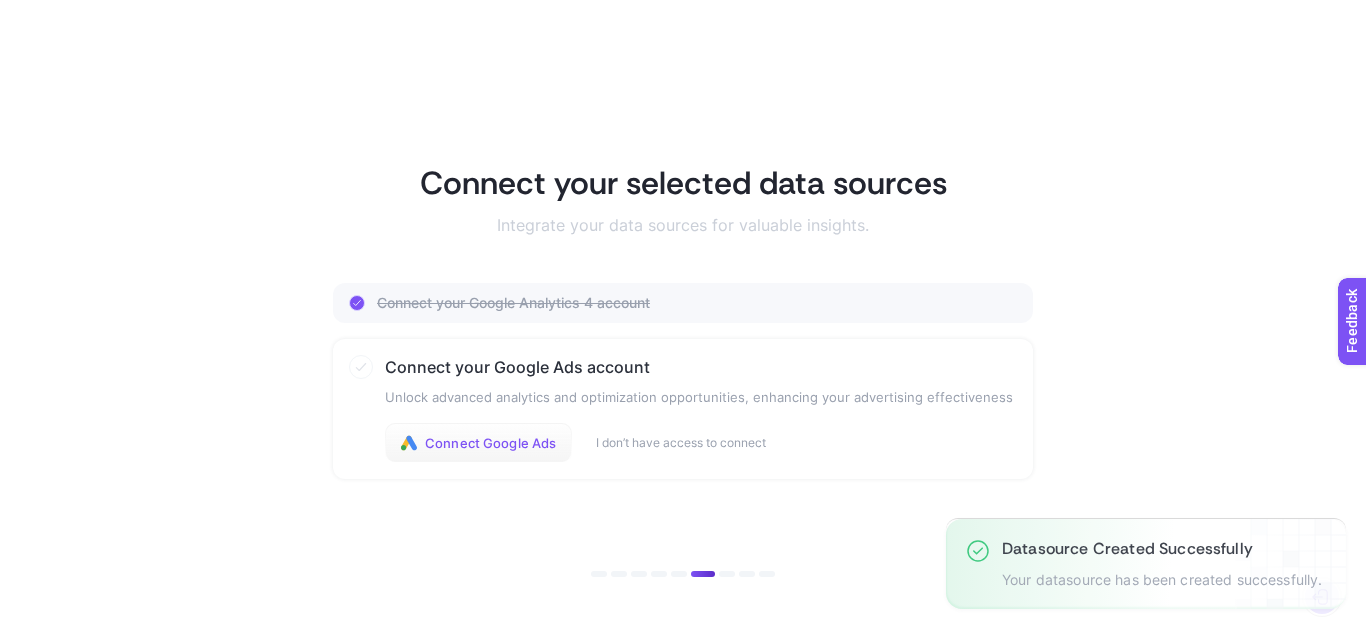 click on "Connect Google Ads" at bounding box center (478, 443) 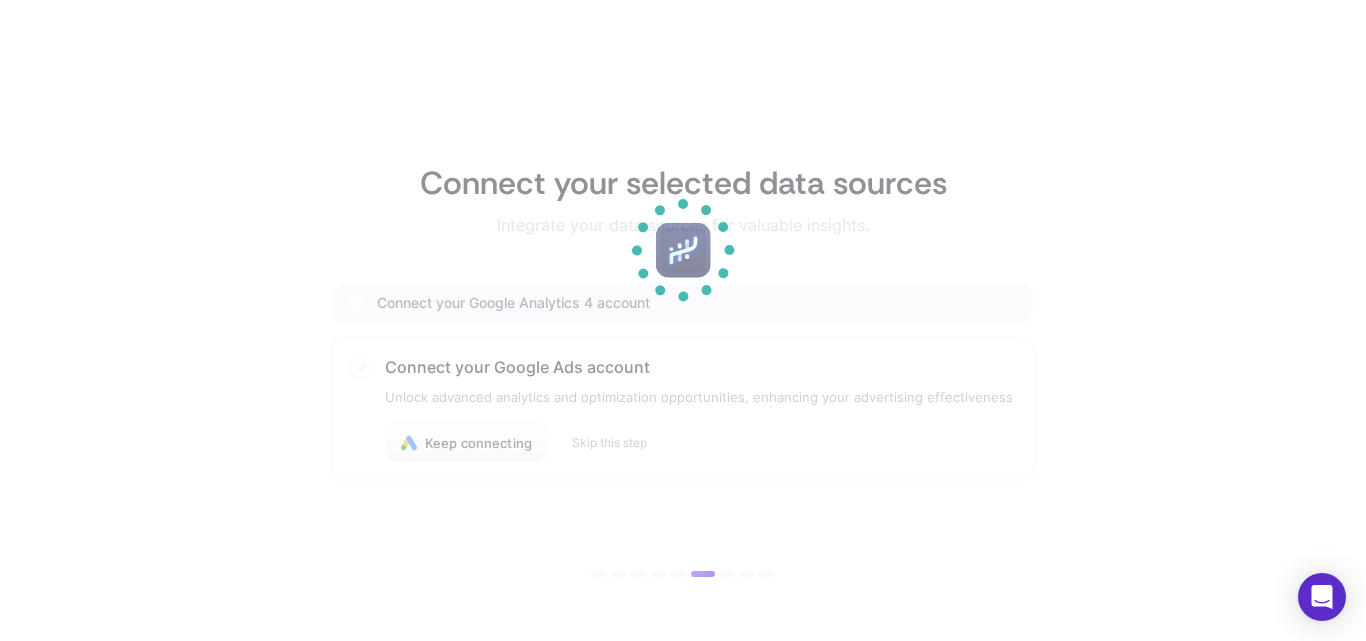 scroll, scrollTop: 0, scrollLeft: 0, axis: both 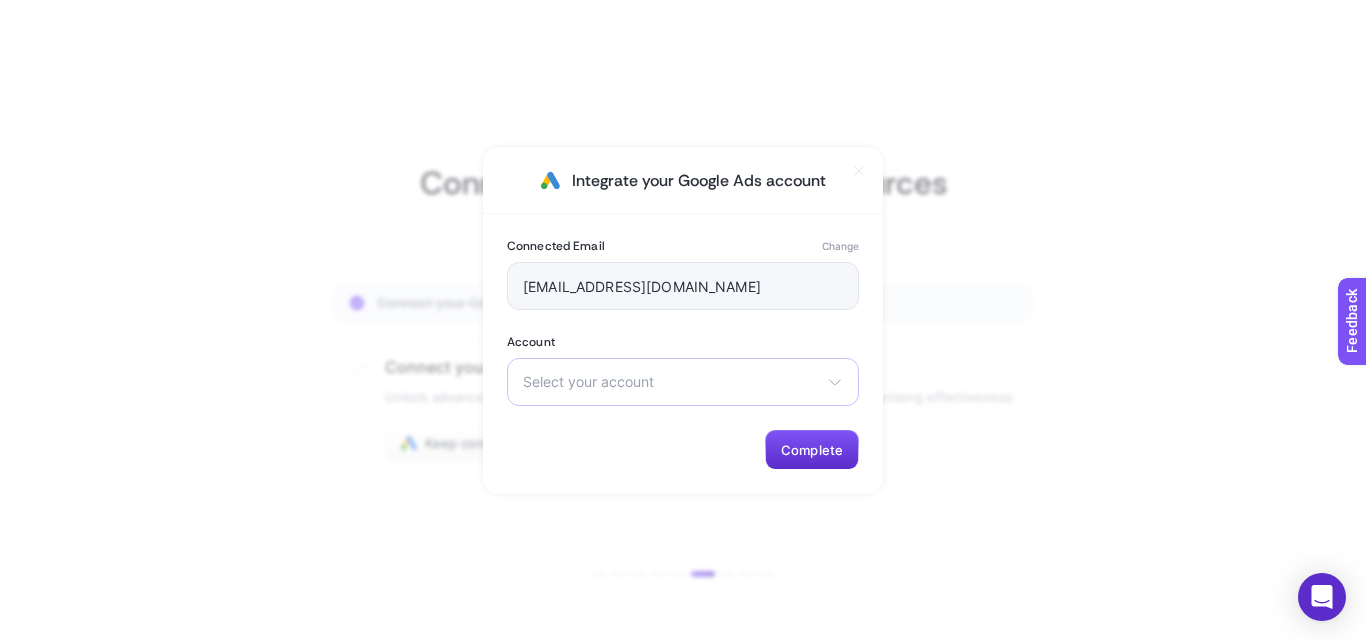 click on "Select your account Luokk" at bounding box center [683, 382] 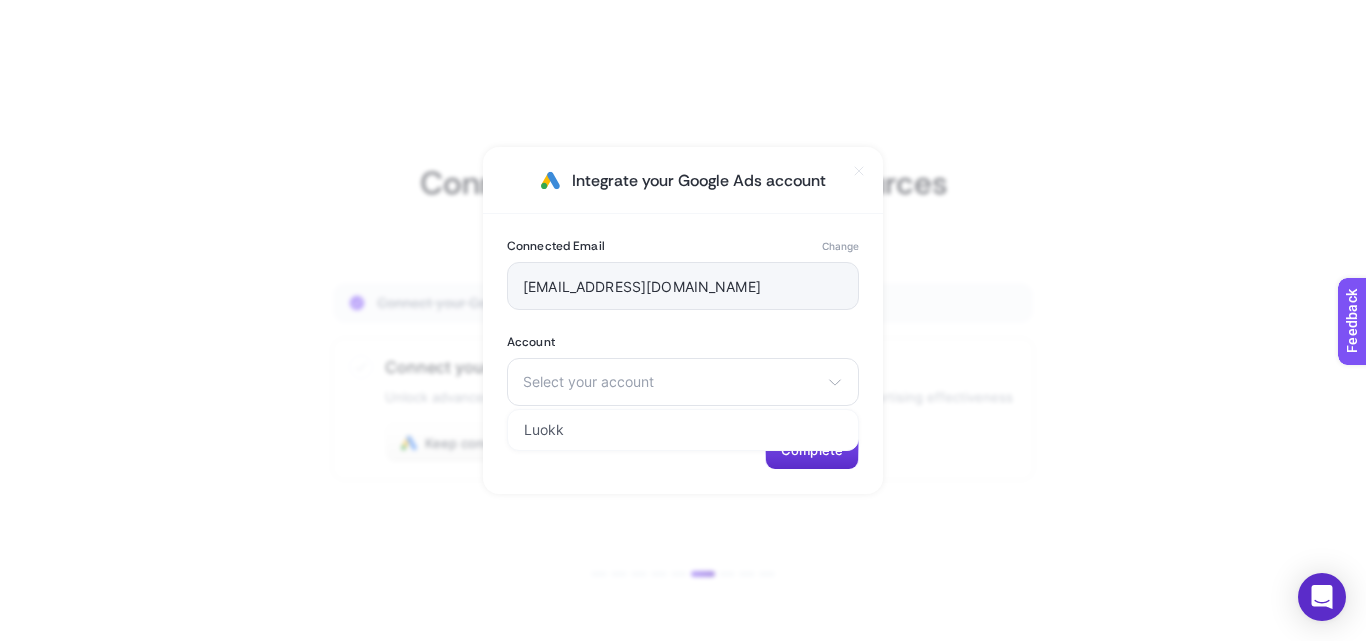 click on "Luokk" at bounding box center (544, 430) 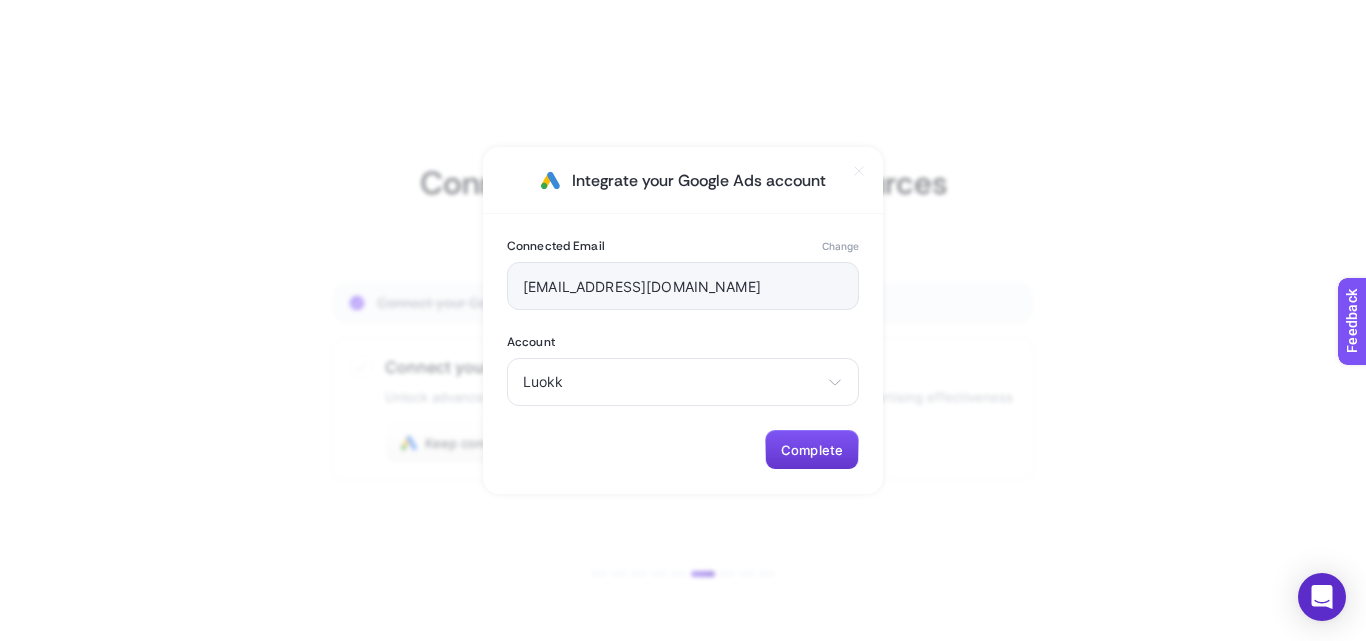 click on "Complete" 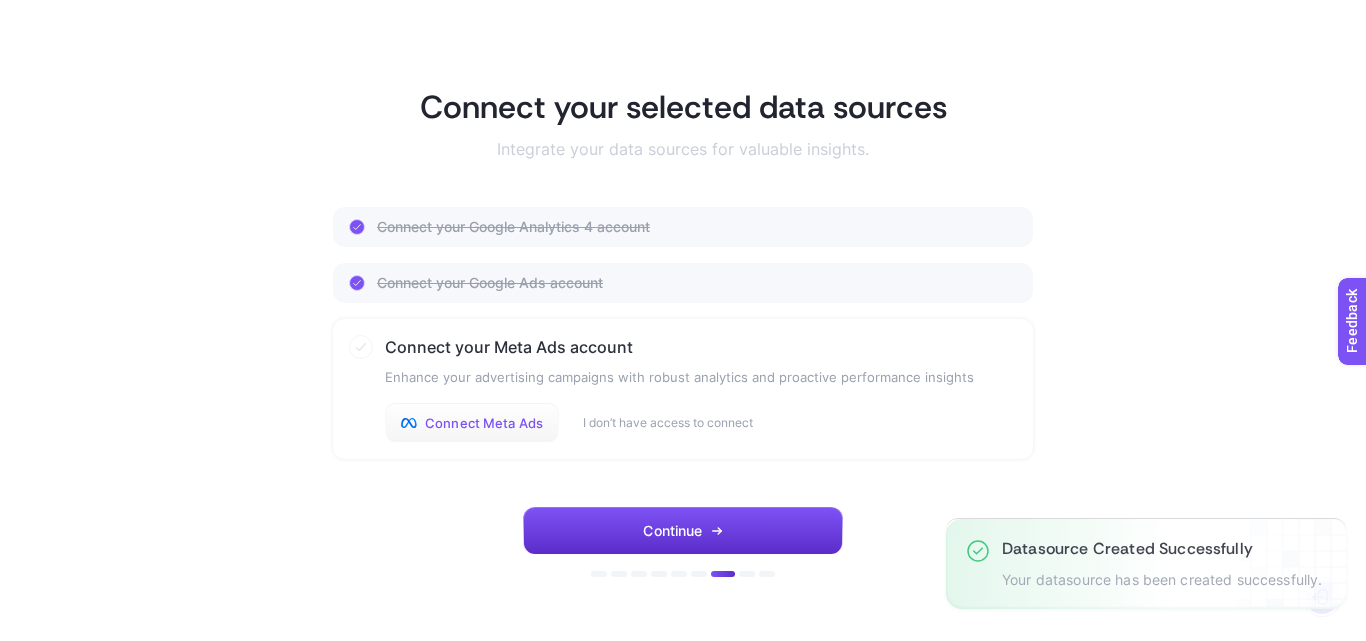 click on "Connect Meta Ads" 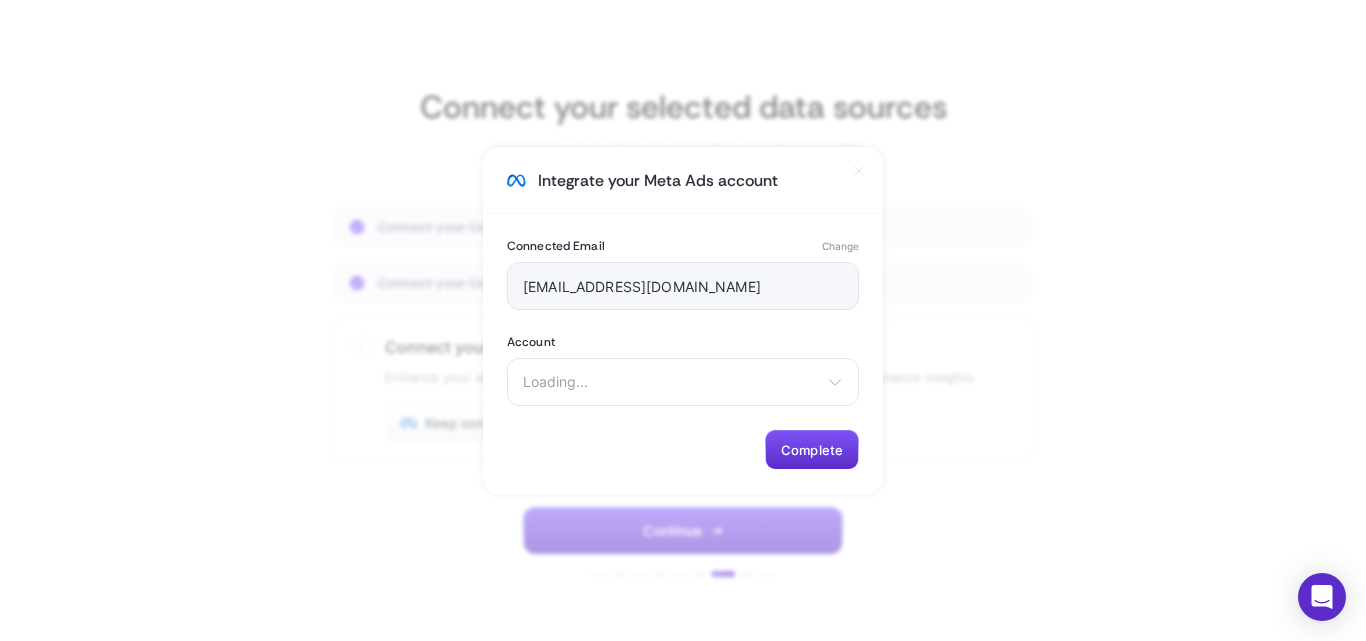 scroll, scrollTop: 0, scrollLeft: 0, axis: both 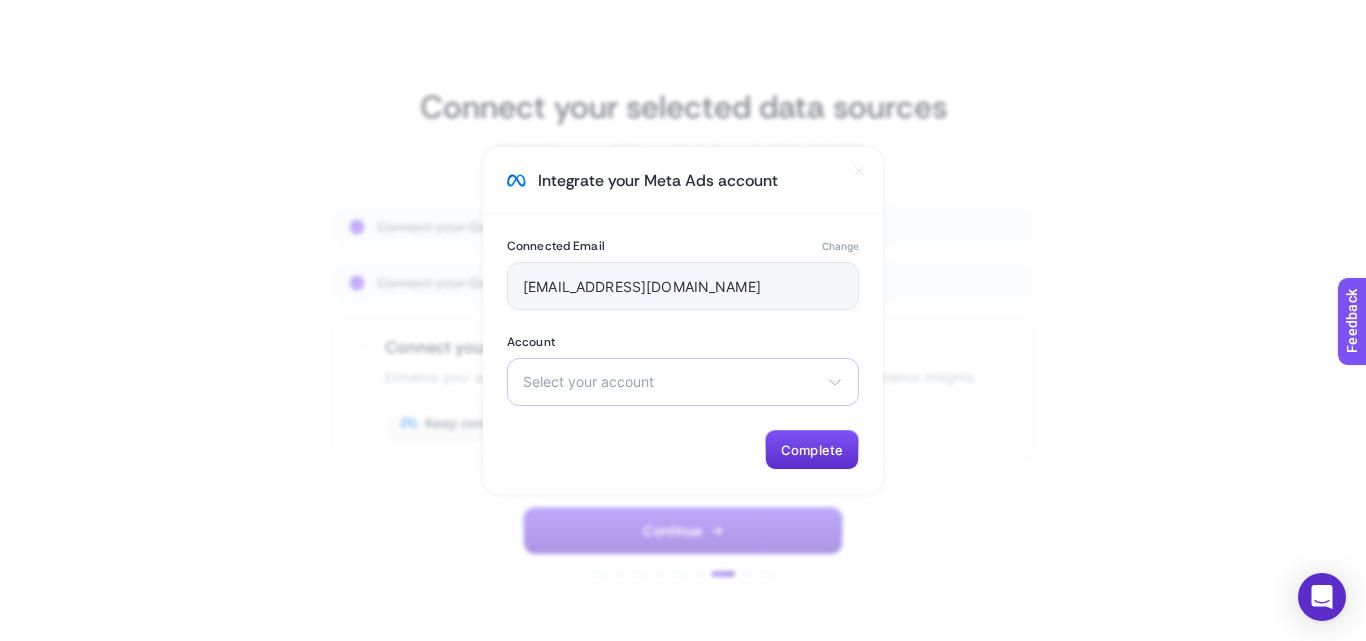 click on "Select your account" at bounding box center [671, 382] 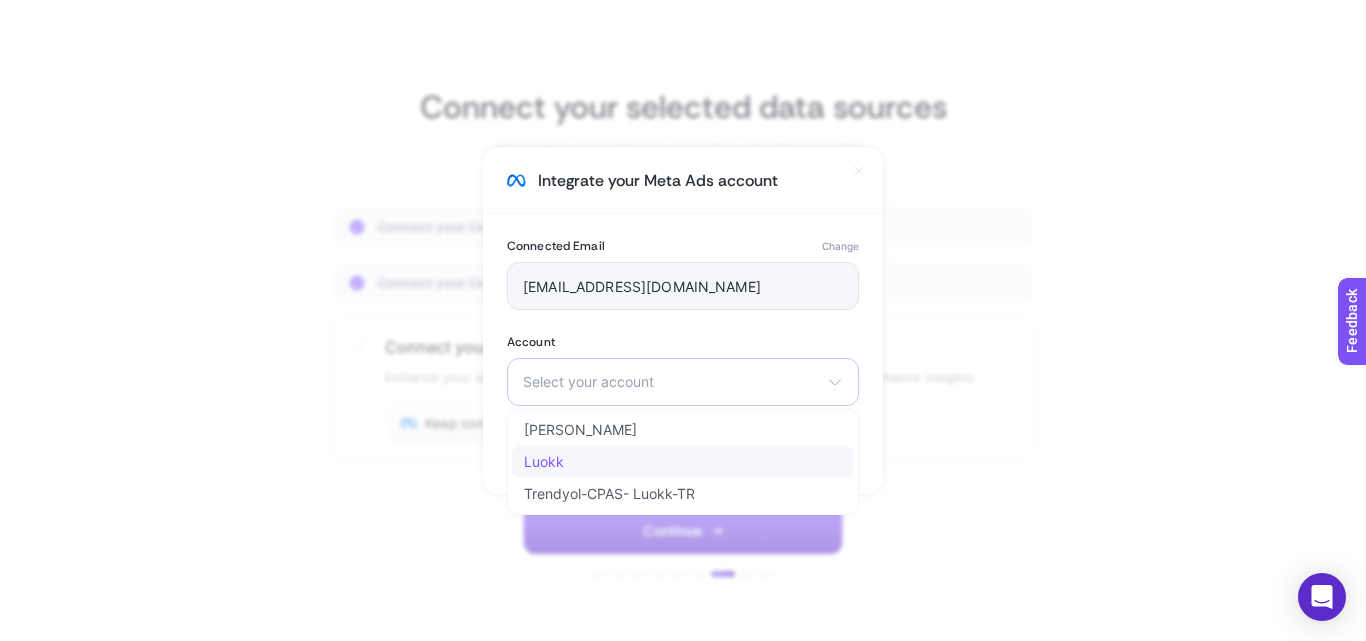 click on "Luokk" 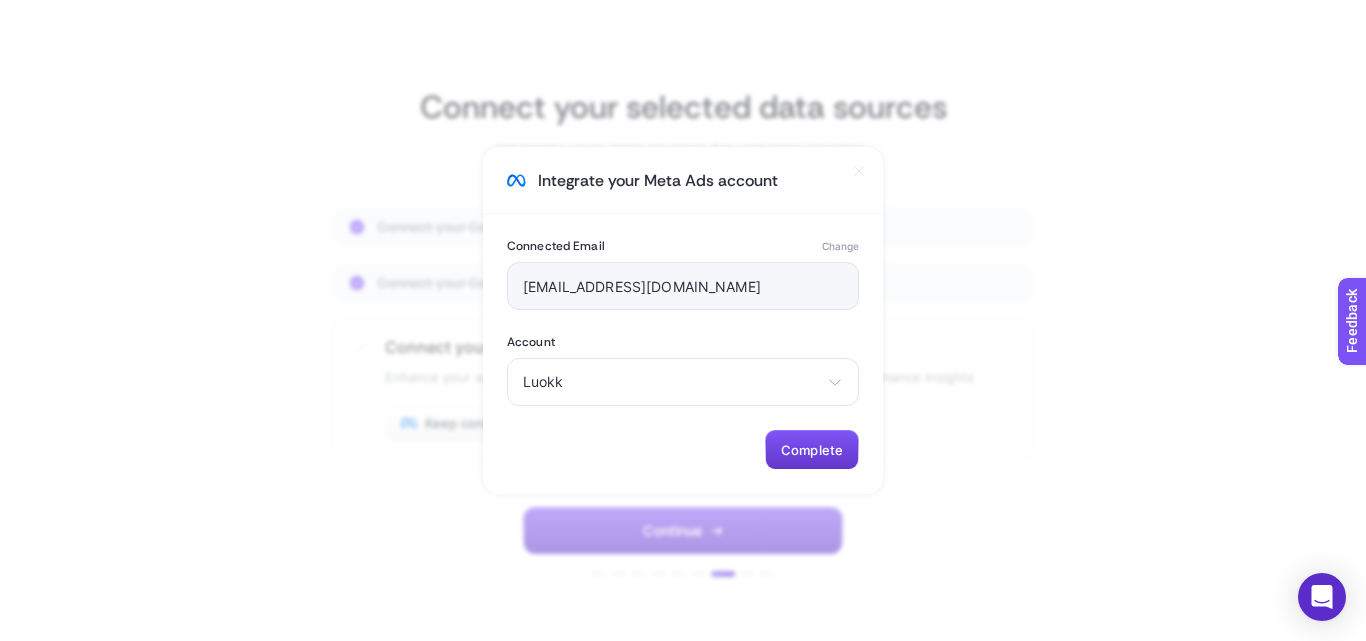 click on "Complete" 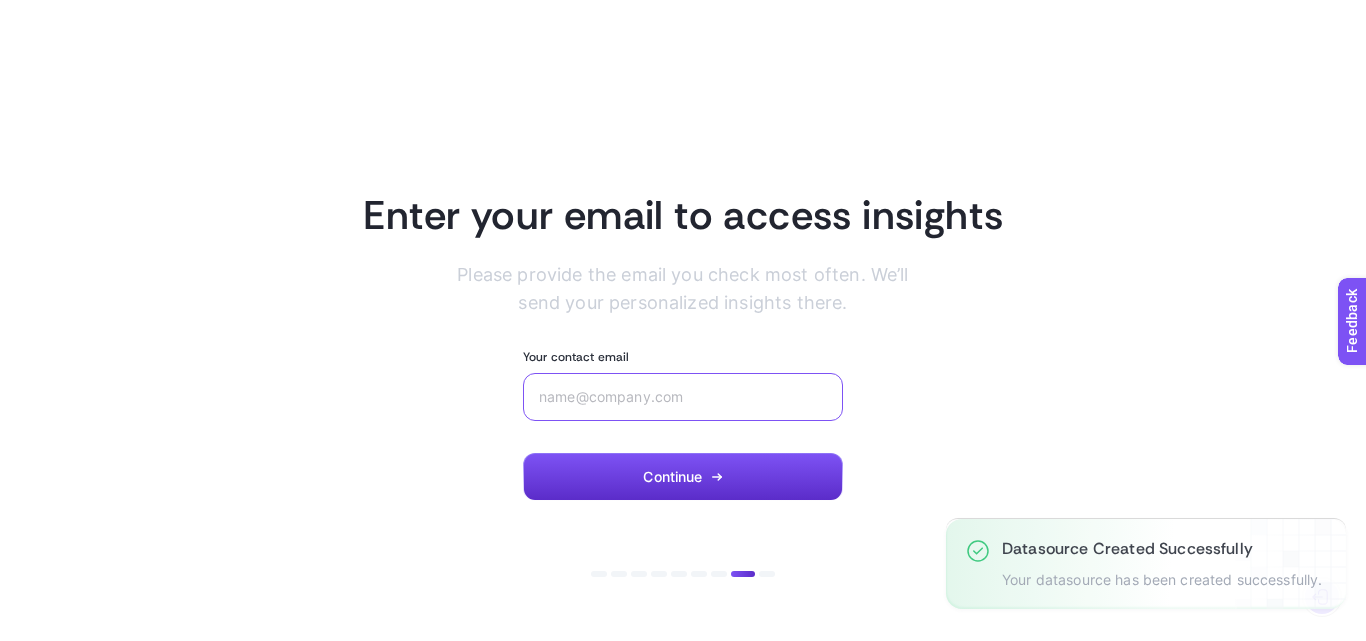click on "Your contact email" at bounding box center (683, 397) 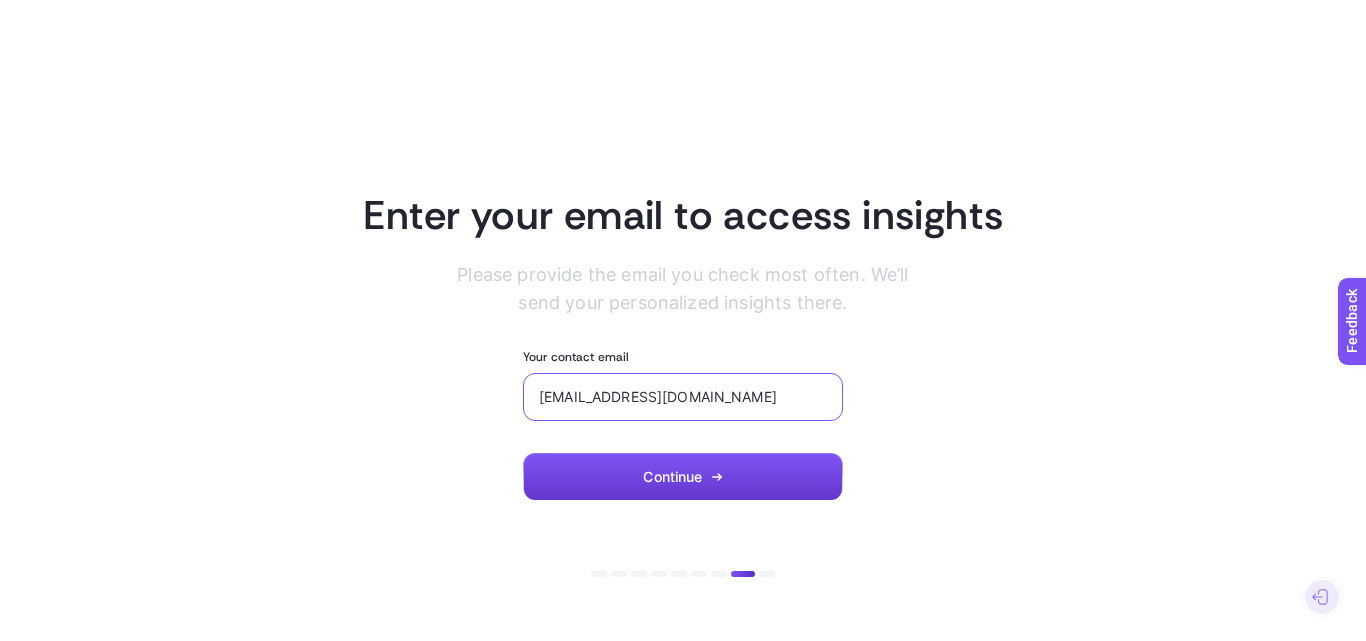 type on "[EMAIL_ADDRESS][DOMAIN_NAME]" 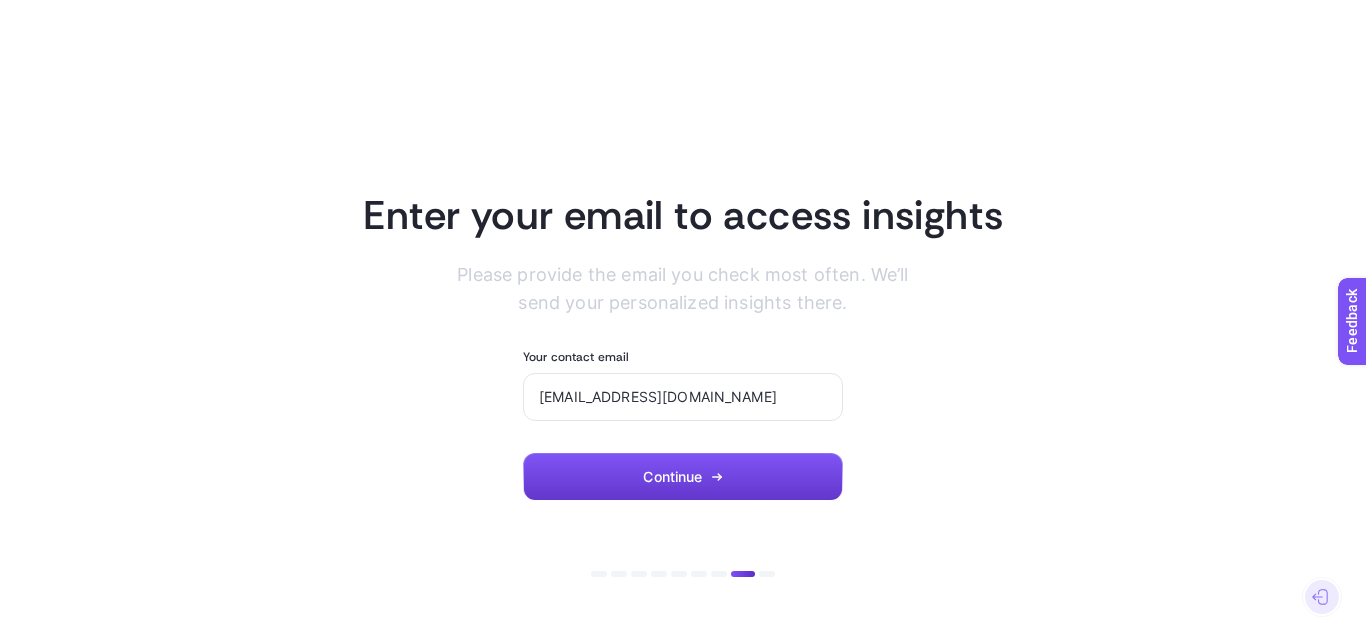click on "Continue" at bounding box center [683, 477] 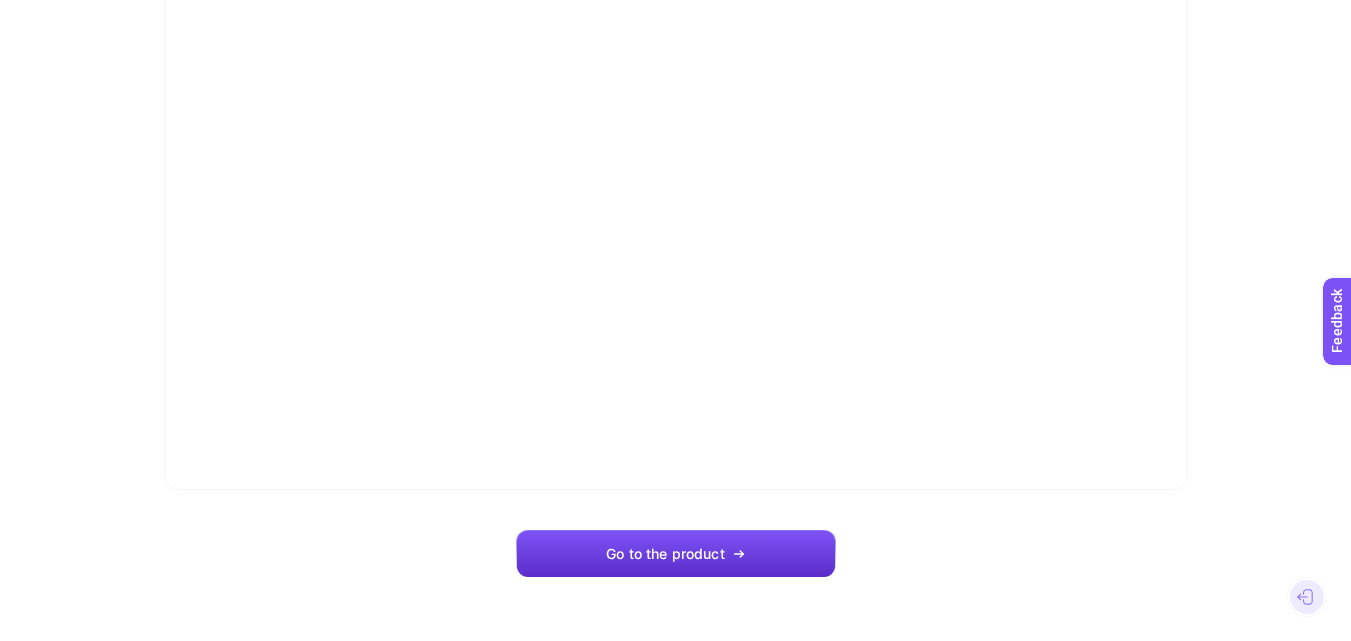 scroll, scrollTop: 200, scrollLeft: 0, axis: vertical 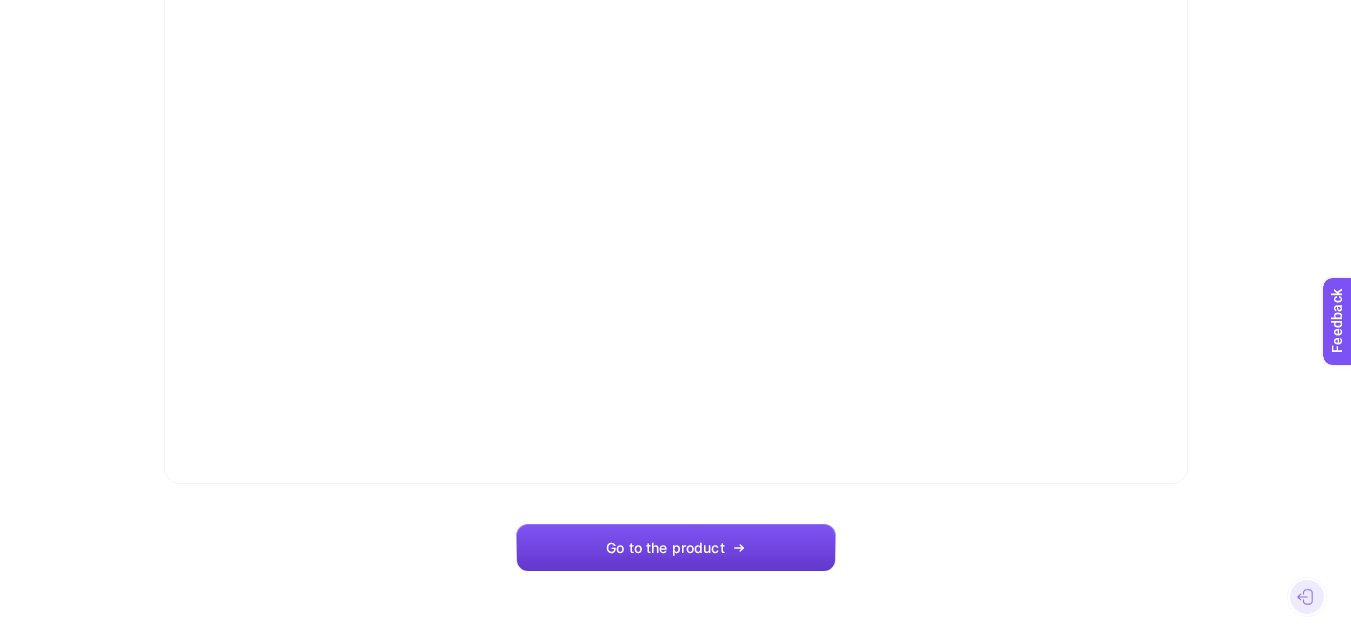 click on "Go to the product" at bounding box center [676, 548] 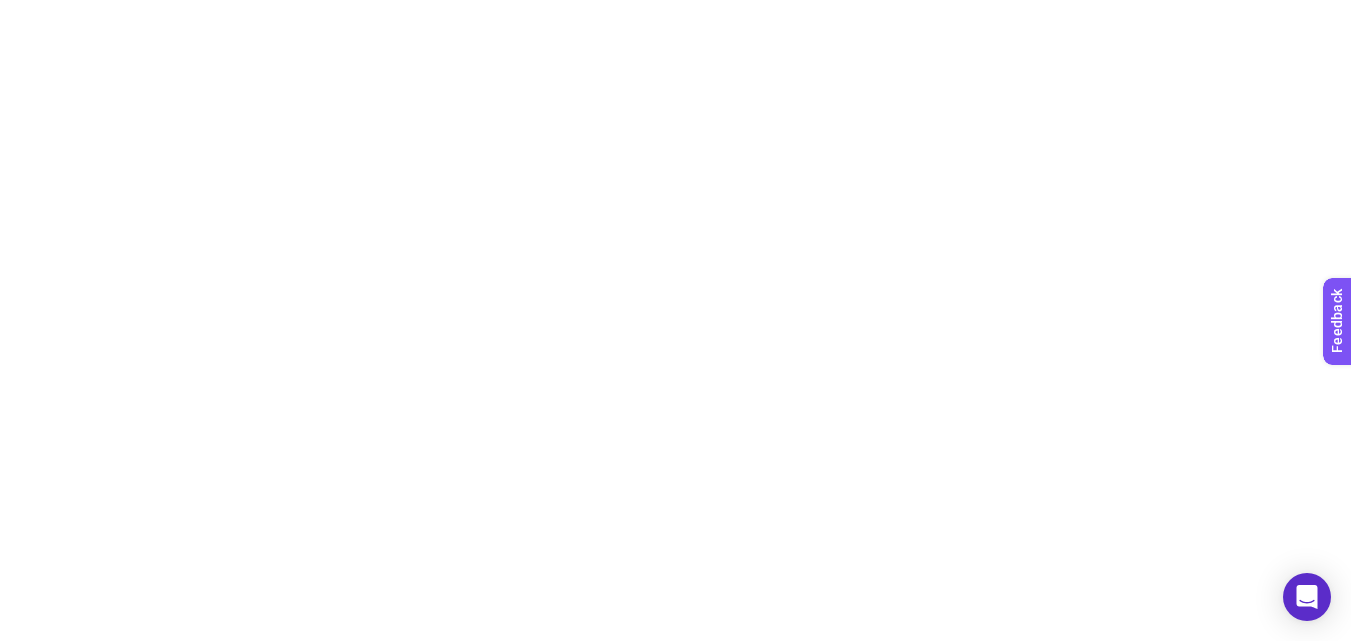 scroll, scrollTop: 0, scrollLeft: 0, axis: both 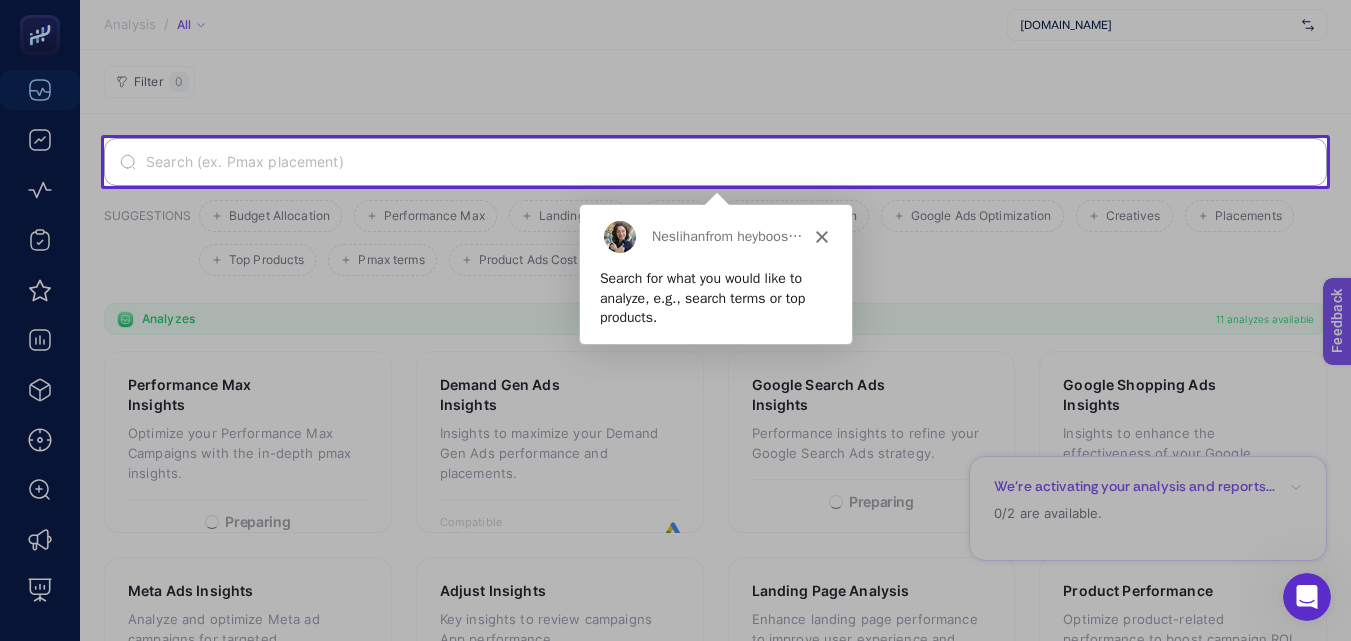 click 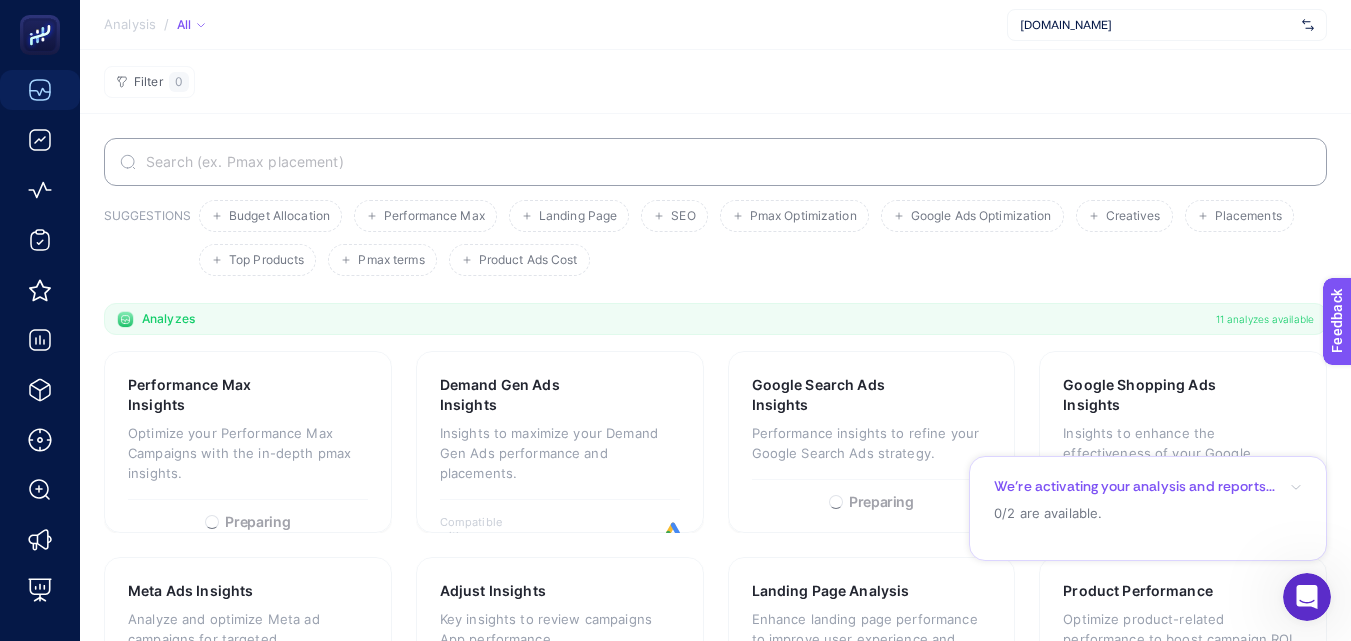 click at bounding box center (726, 162) 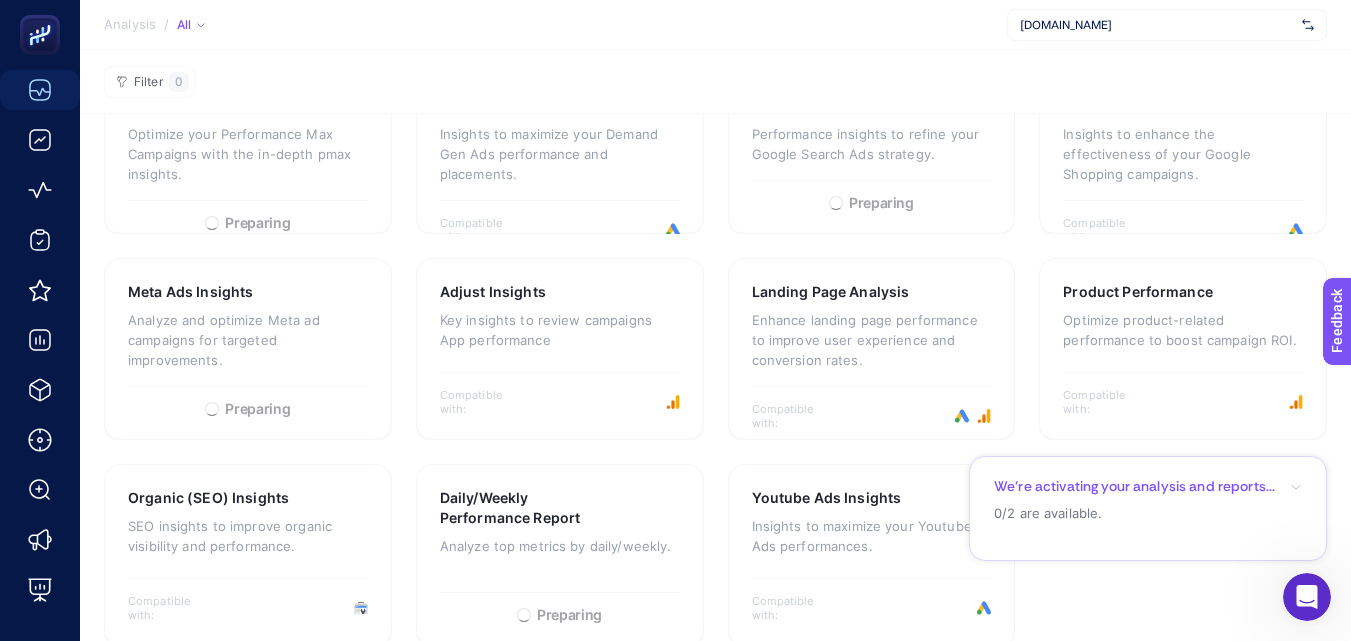 scroll, scrollTop: 328, scrollLeft: 0, axis: vertical 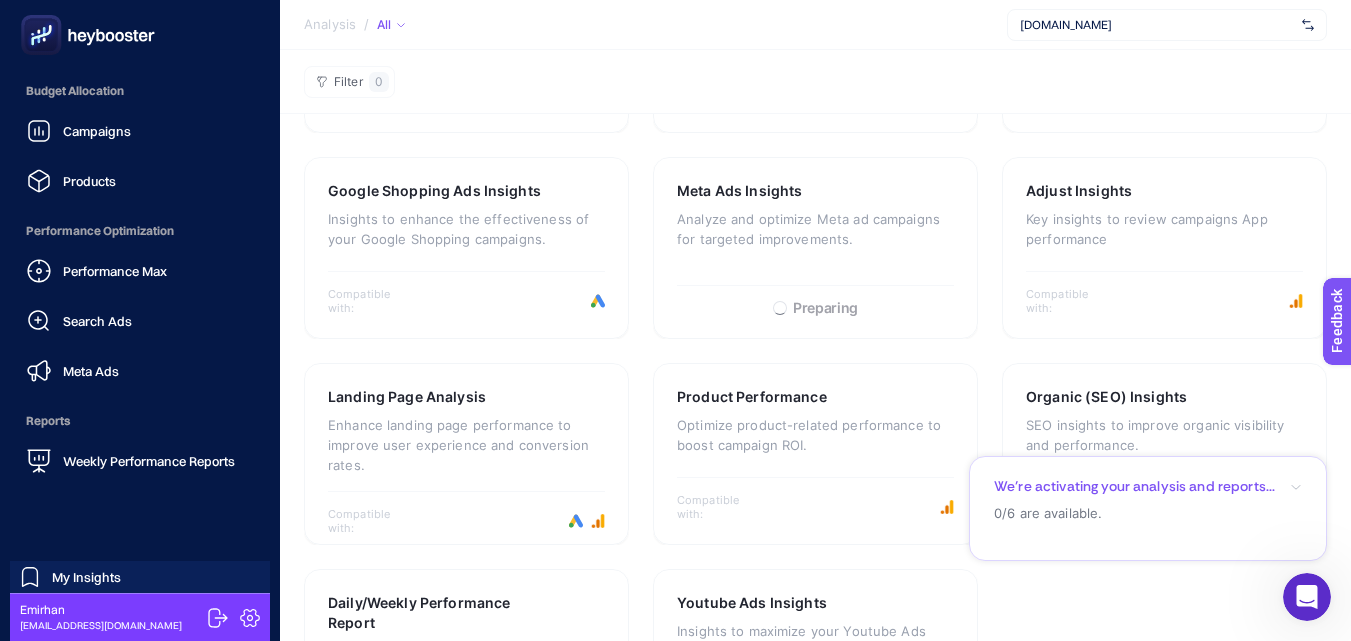 click 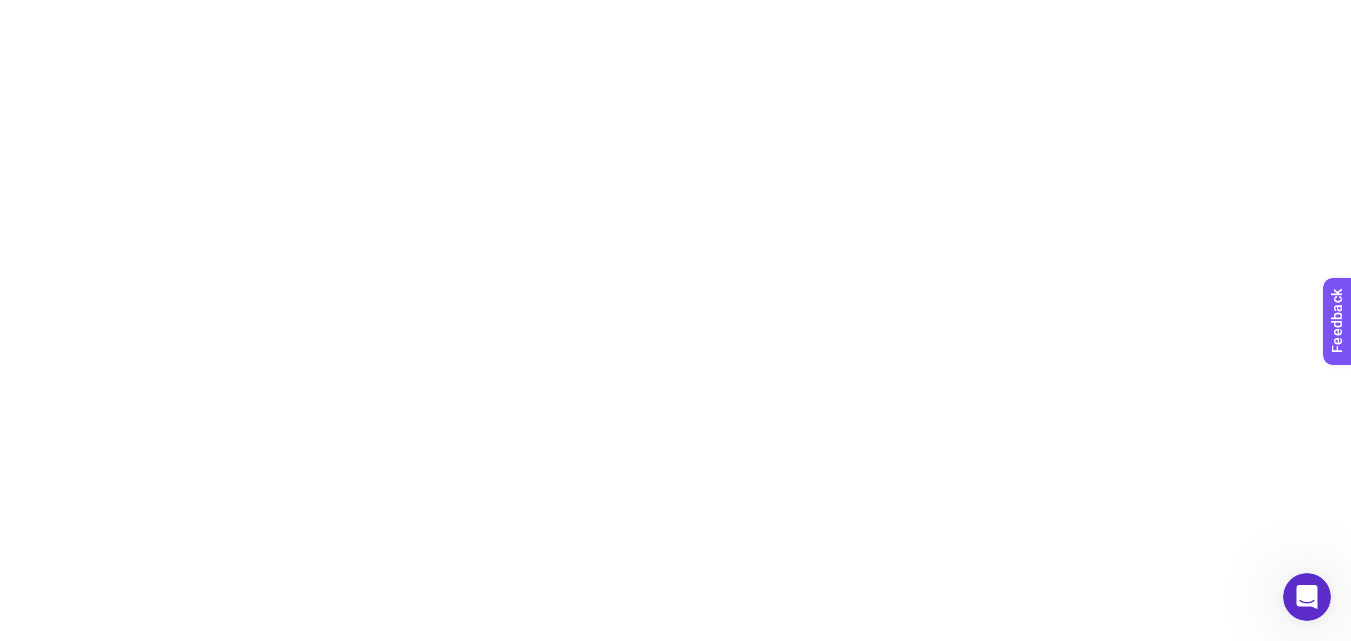 scroll, scrollTop: 0, scrollLeft: 0, axis: both 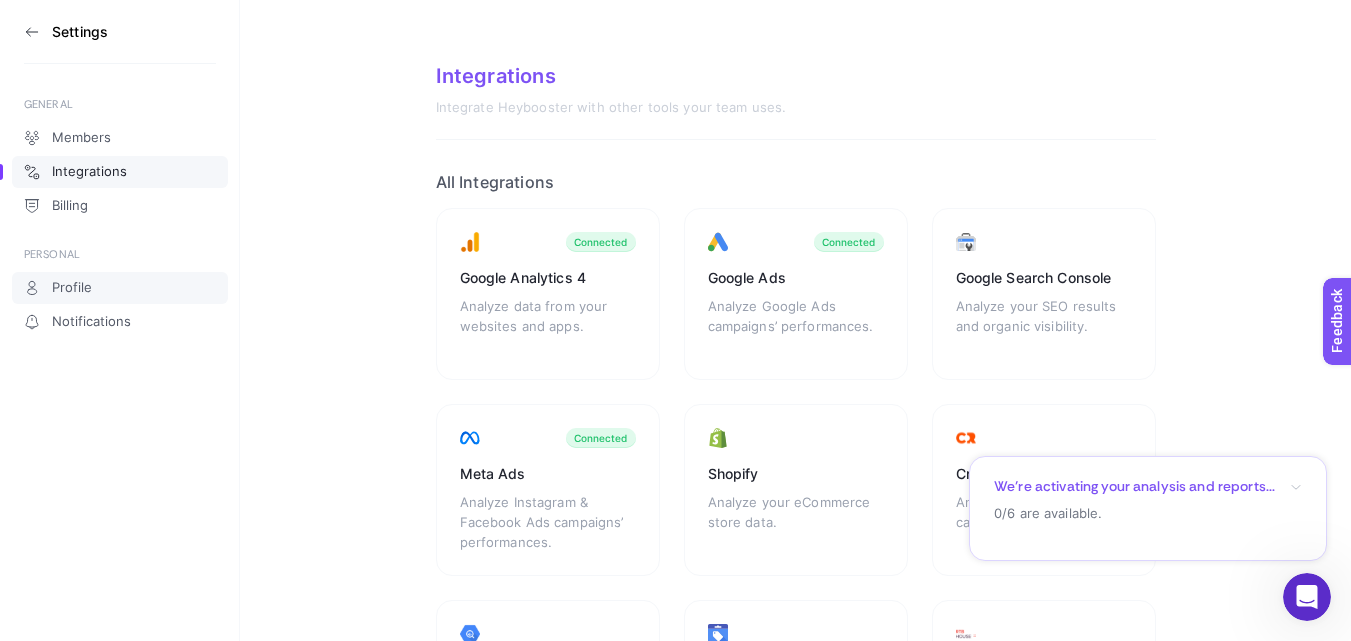click on "Profile" 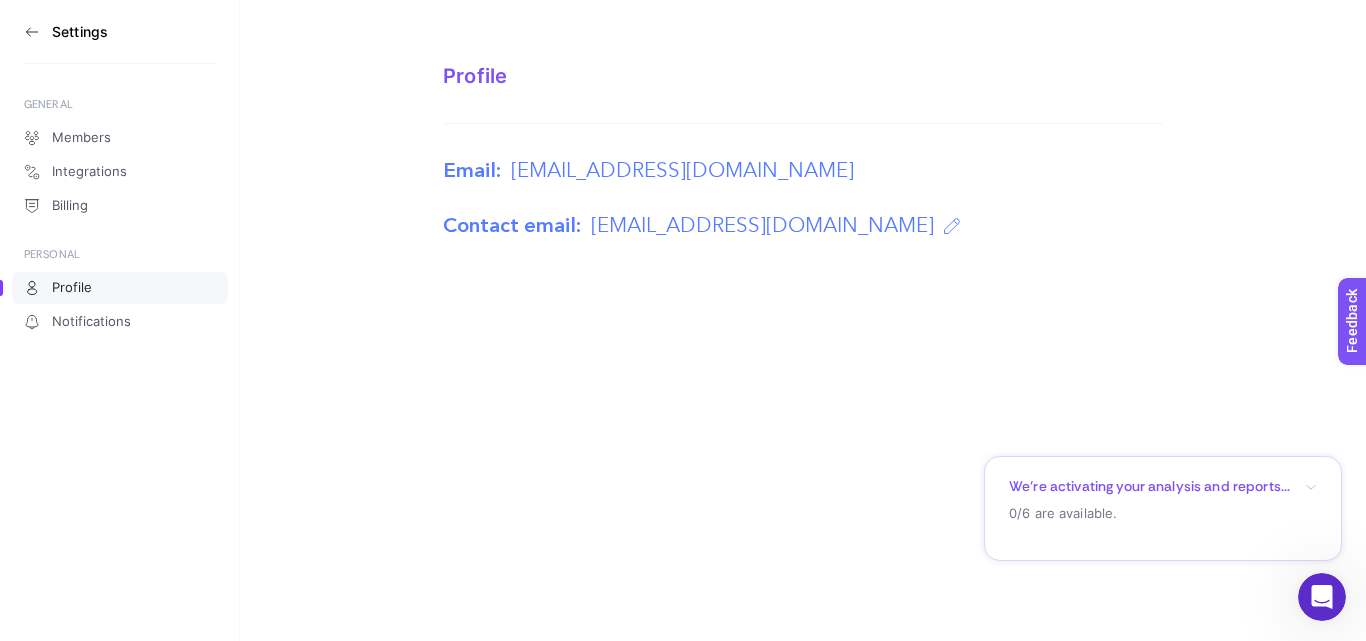 click 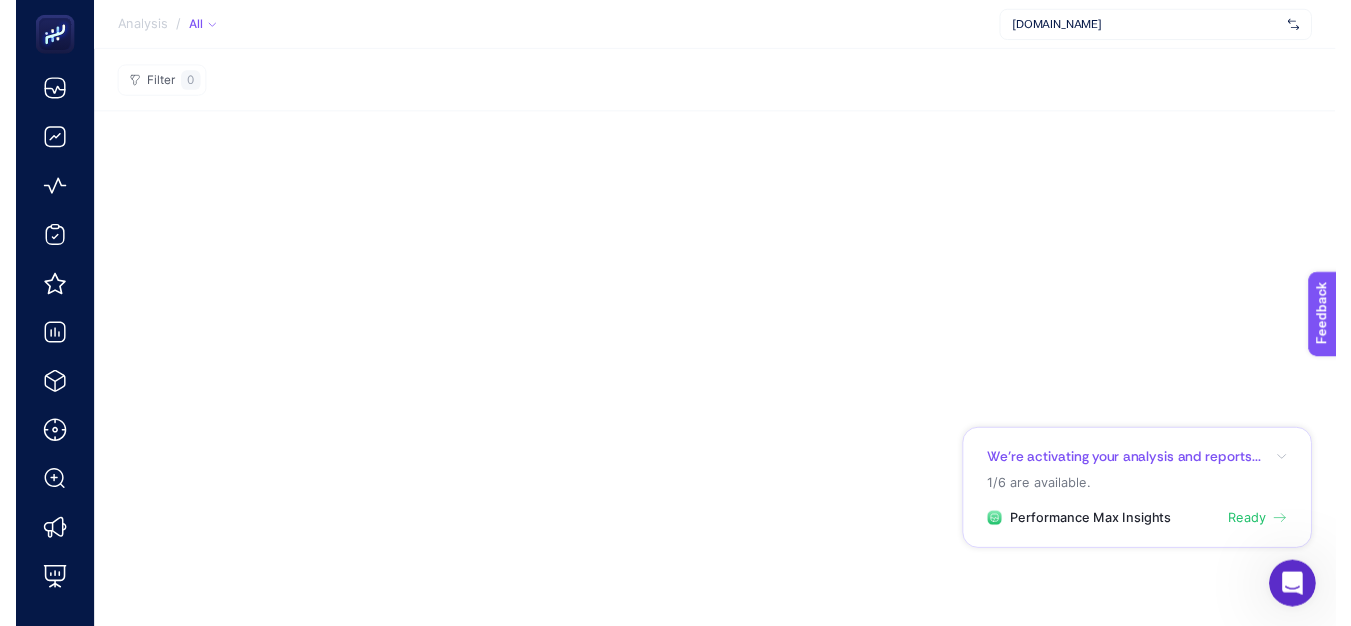 scroll, scrollTop: 0, scrollLeft: 0, axis: both 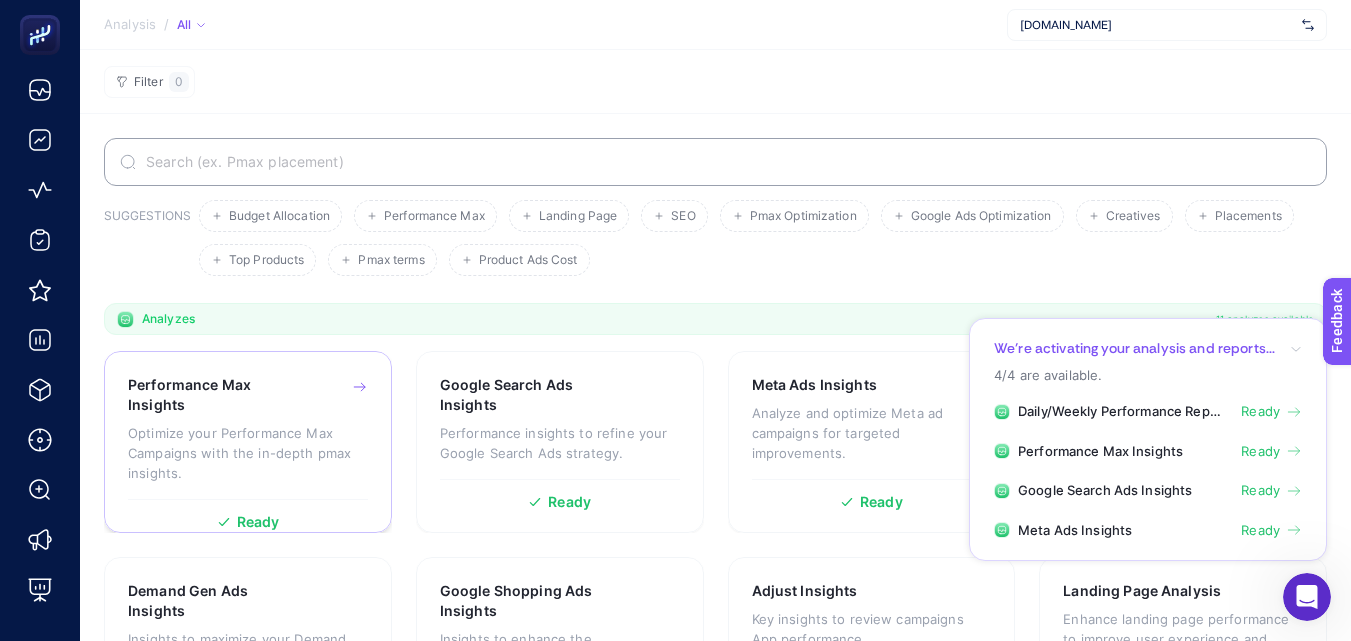 click on "Ready" at bounding box center (248, 514) 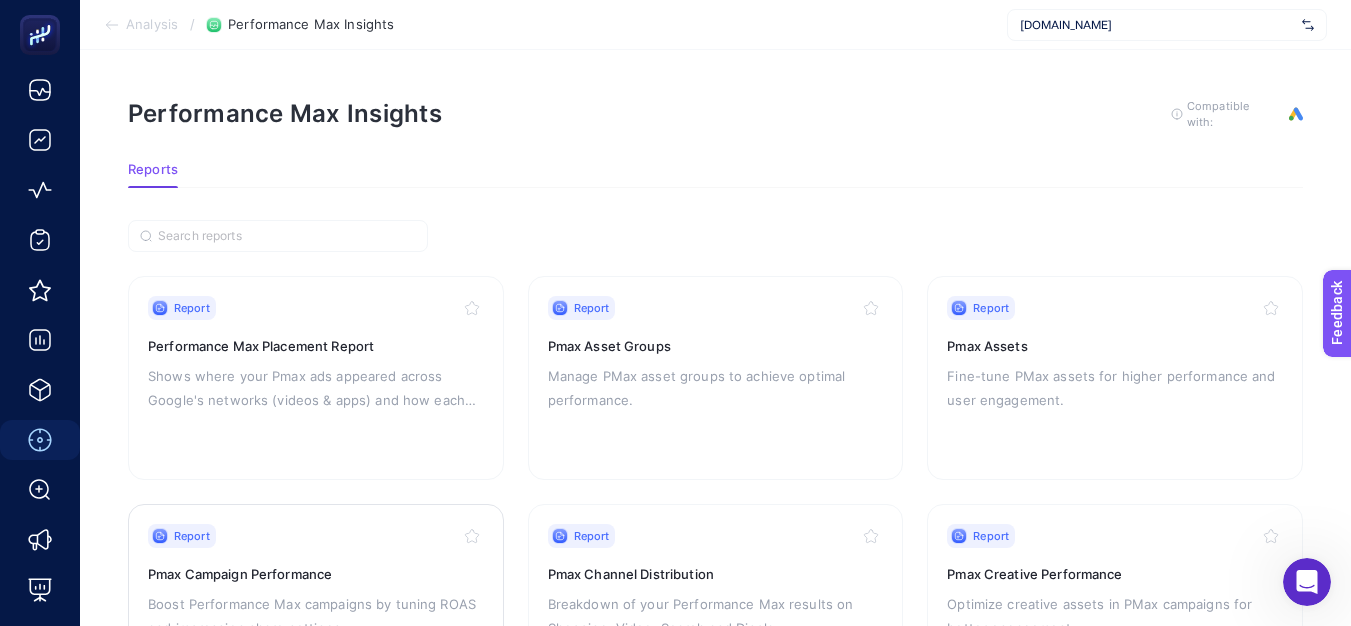 click on "Report" at bounding box center [182, 536] 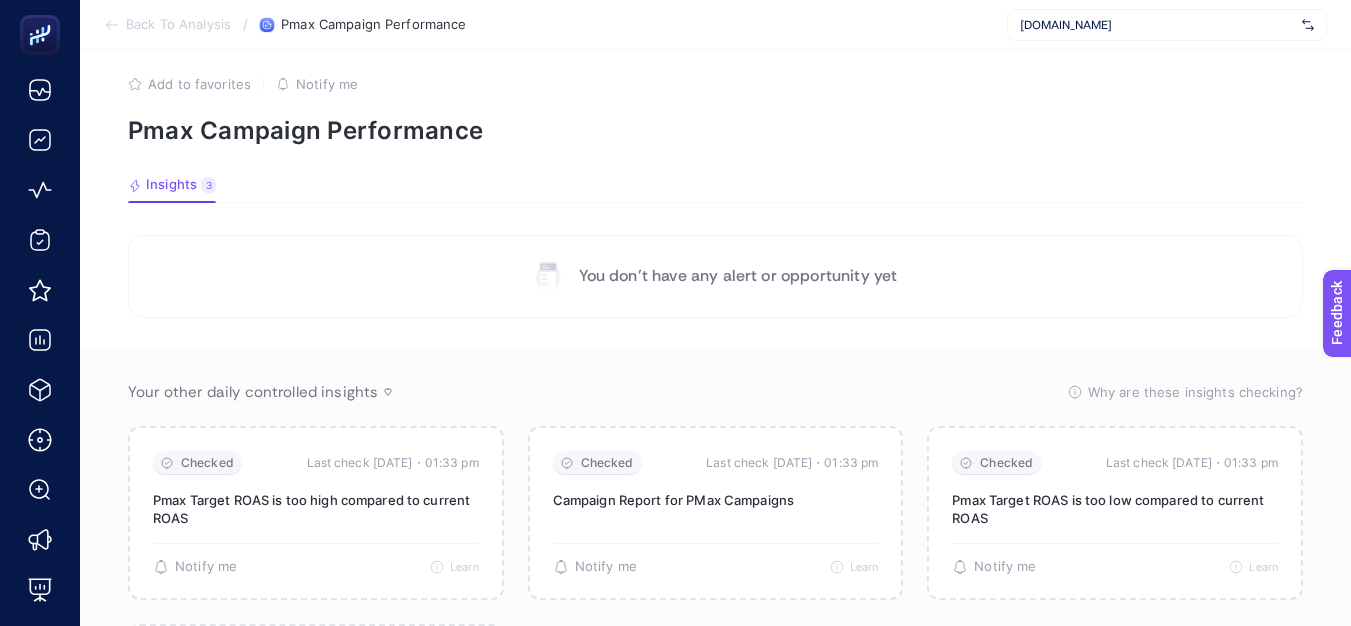 scroll, scrollTop: 0, scrollLeft: 0, axis: both 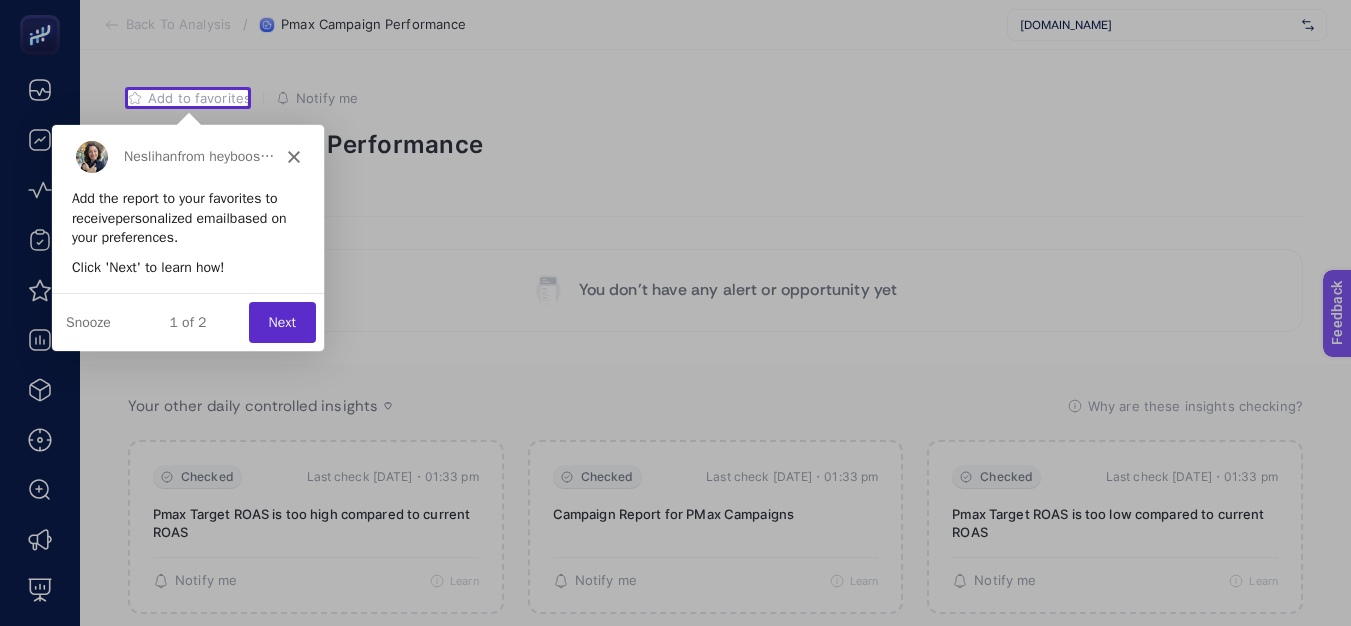 click 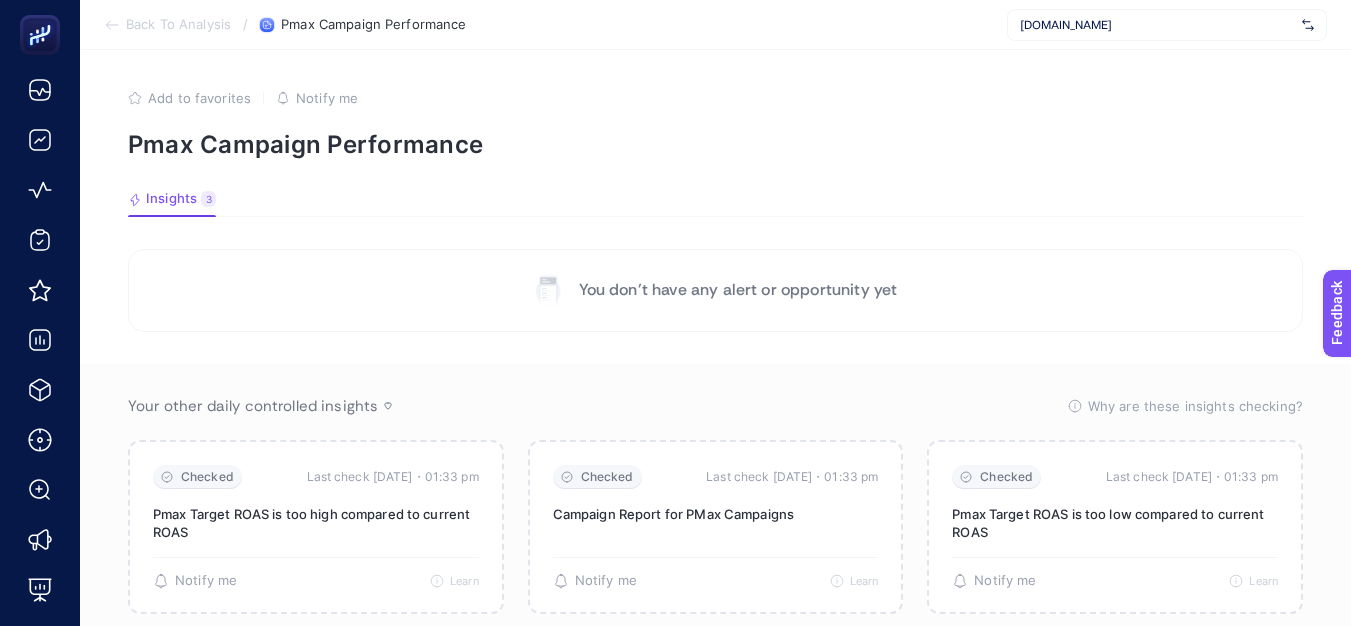 click 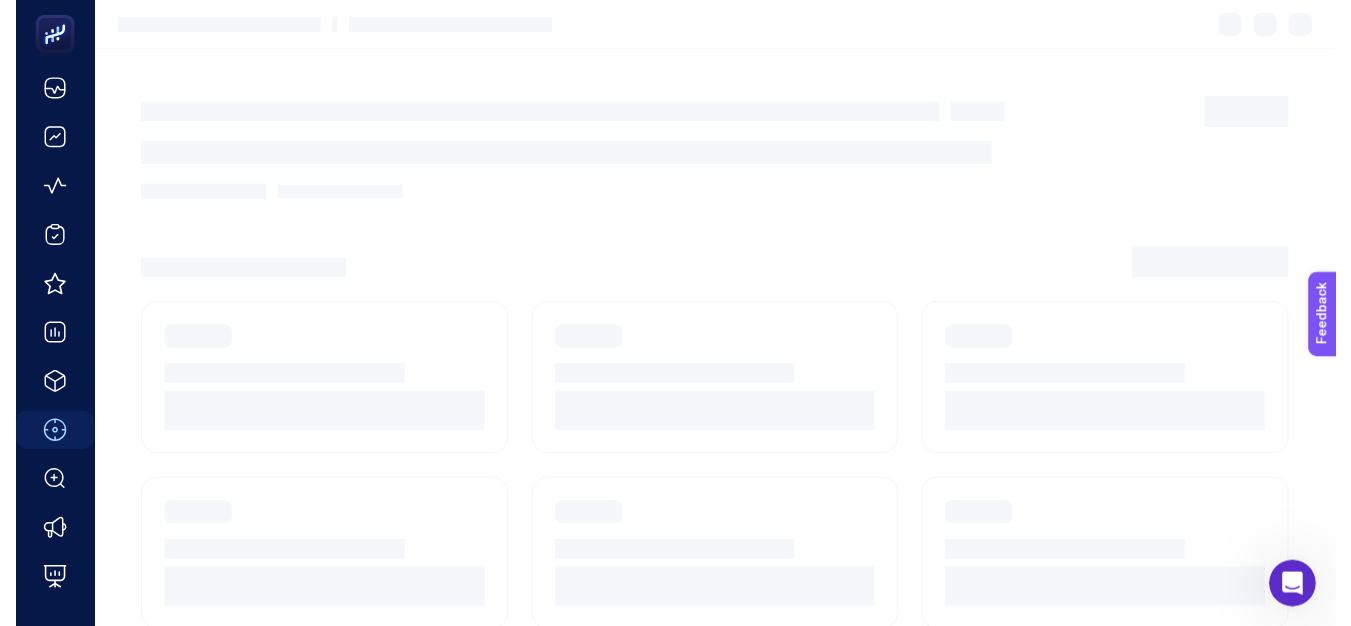 scroll, scrollTop: 0, scrollLeft: 0, axis: both 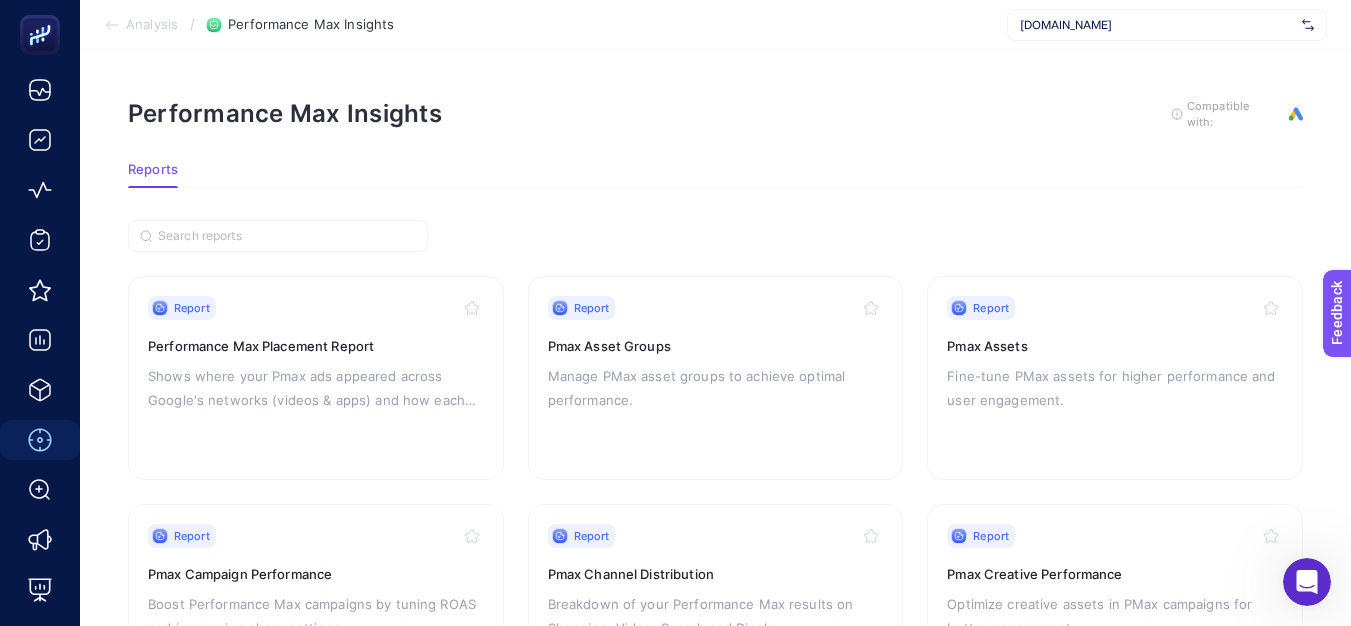 click on "Reports" at bounding box center (153, 170) 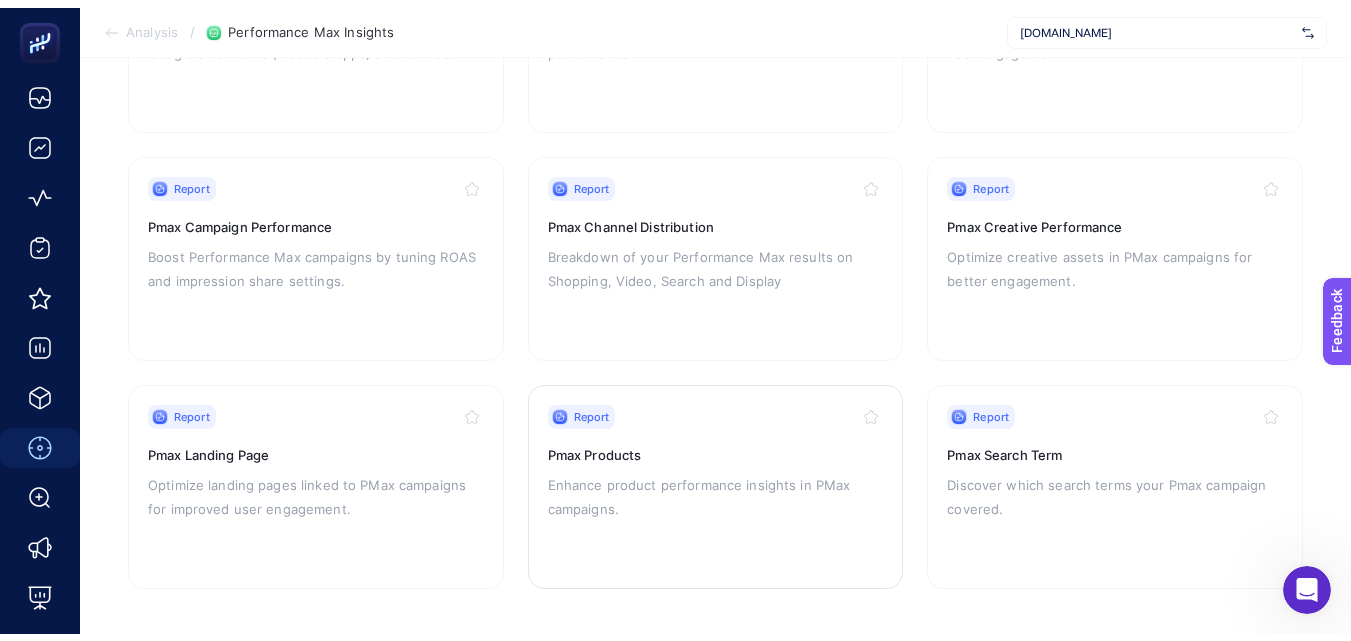 scroll, scrollTop: 0, scrollLeft: 0, axis: both 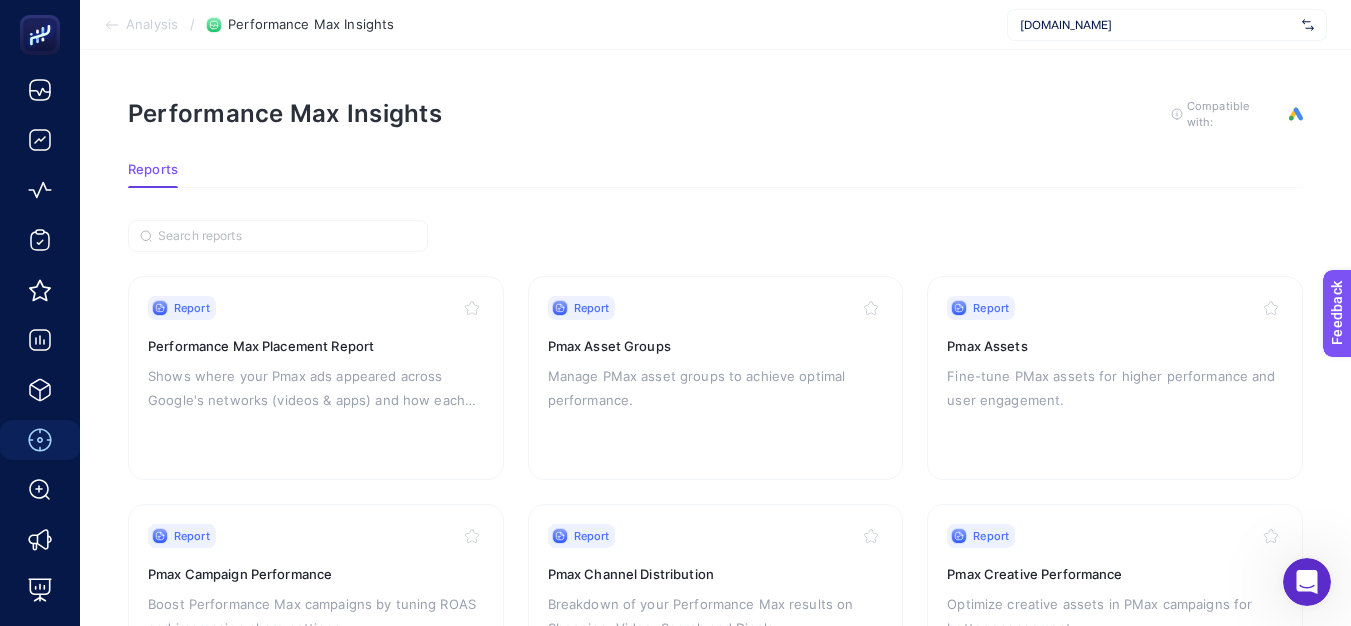 click 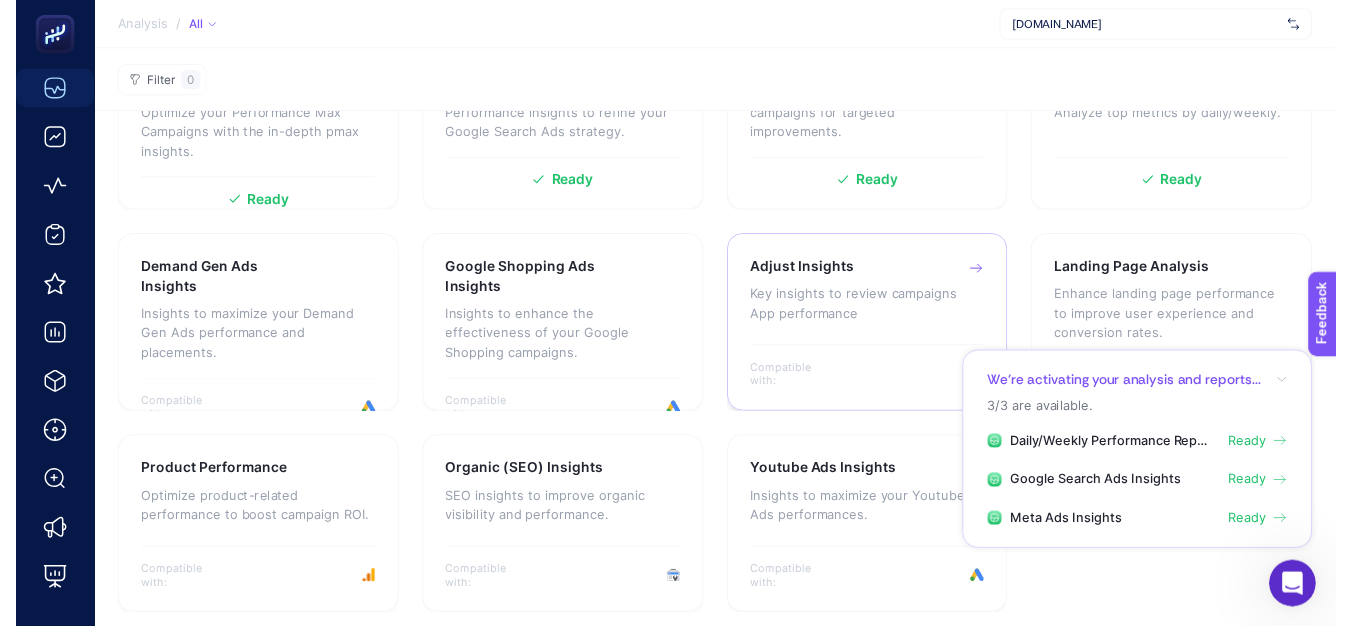 scroll, scrollTop: 328, scrollLeft: 0, axis: vertical 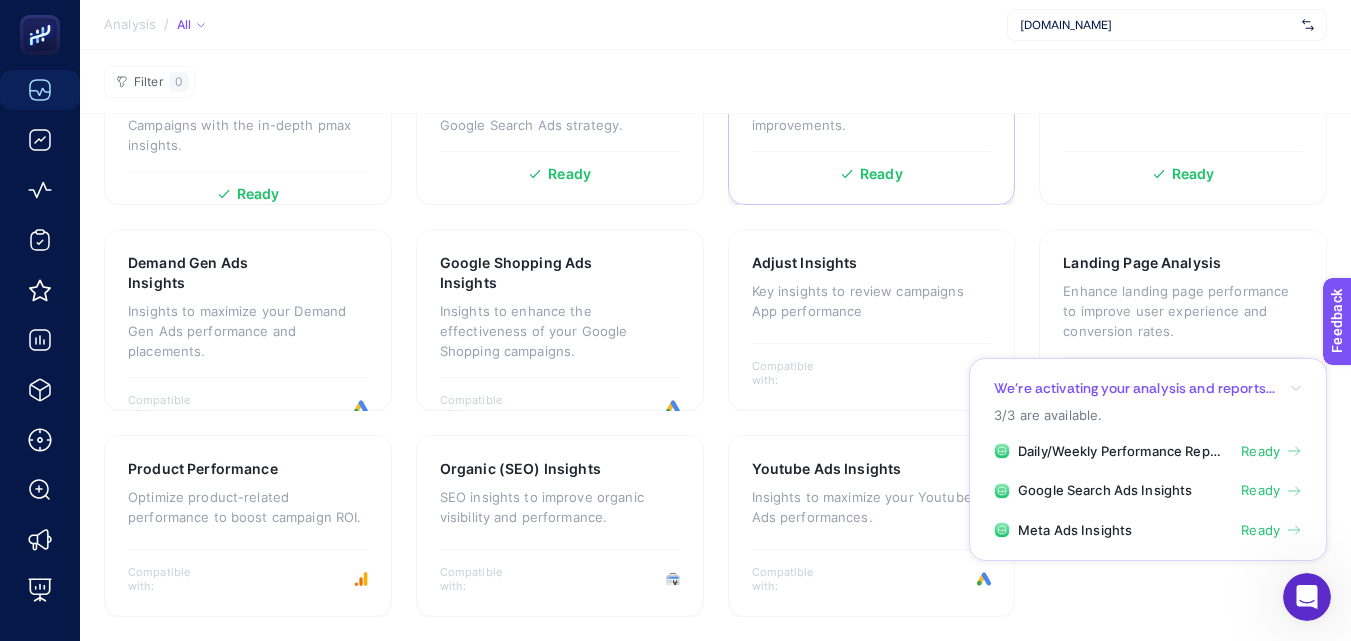 click on "Ready" at bounding box center (881, 174) 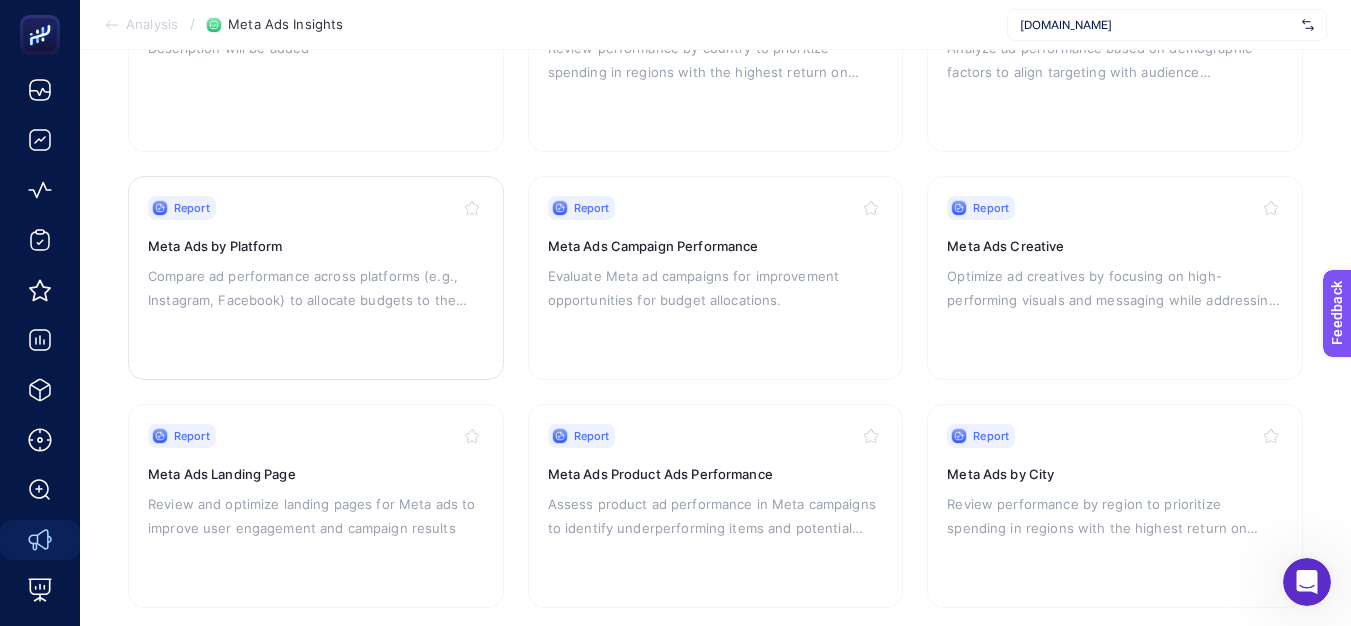 click on "Report" at bounding box center (192, 208) 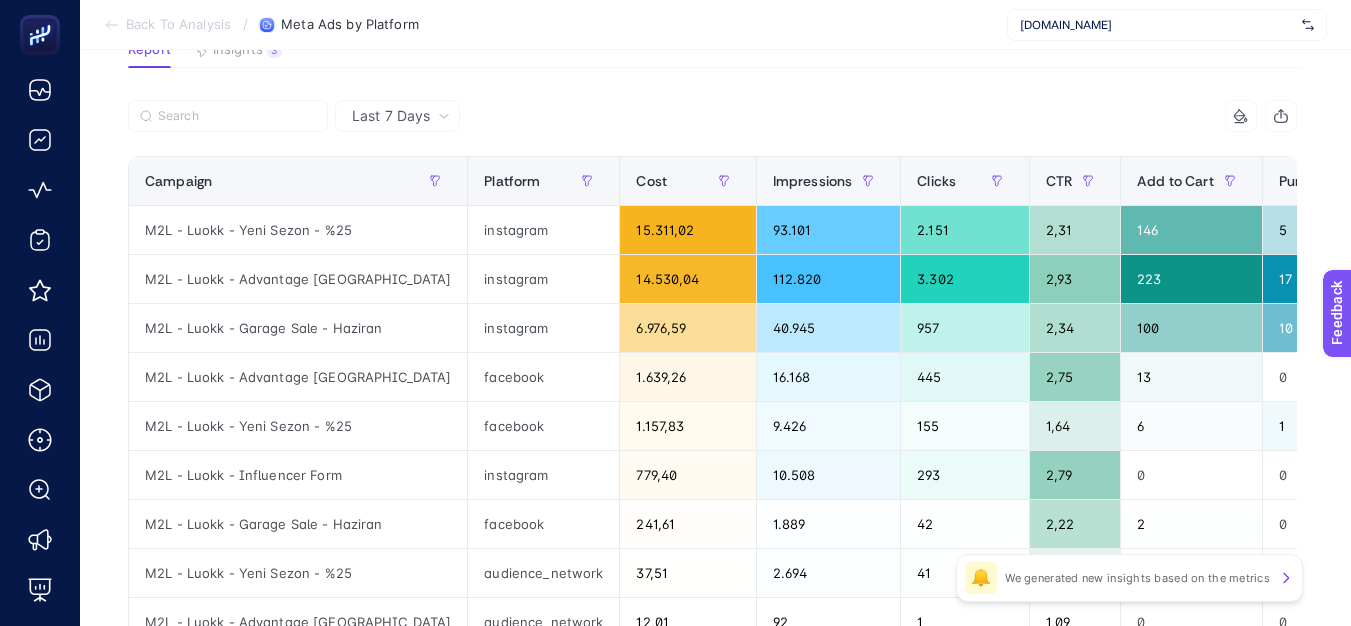 scroll, scrollTop: 200, scrollLeft: 0, axis: vertical 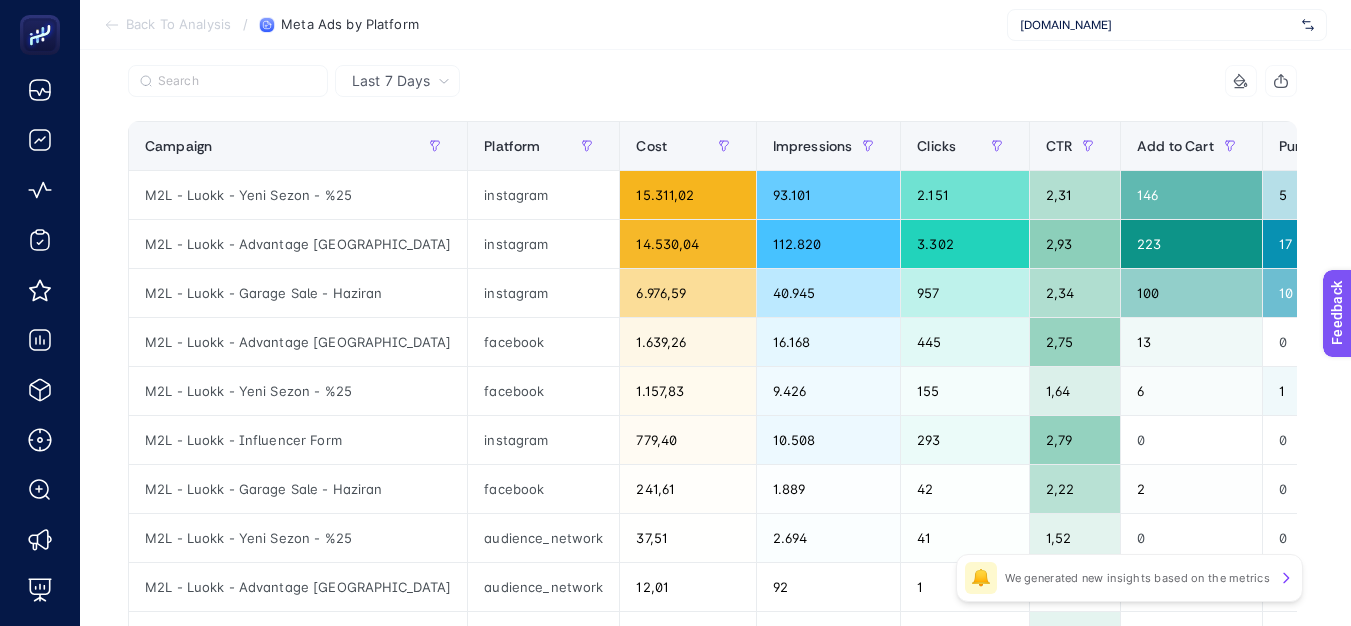 click on "Last 7 Days" at bounding box center (391, 81) 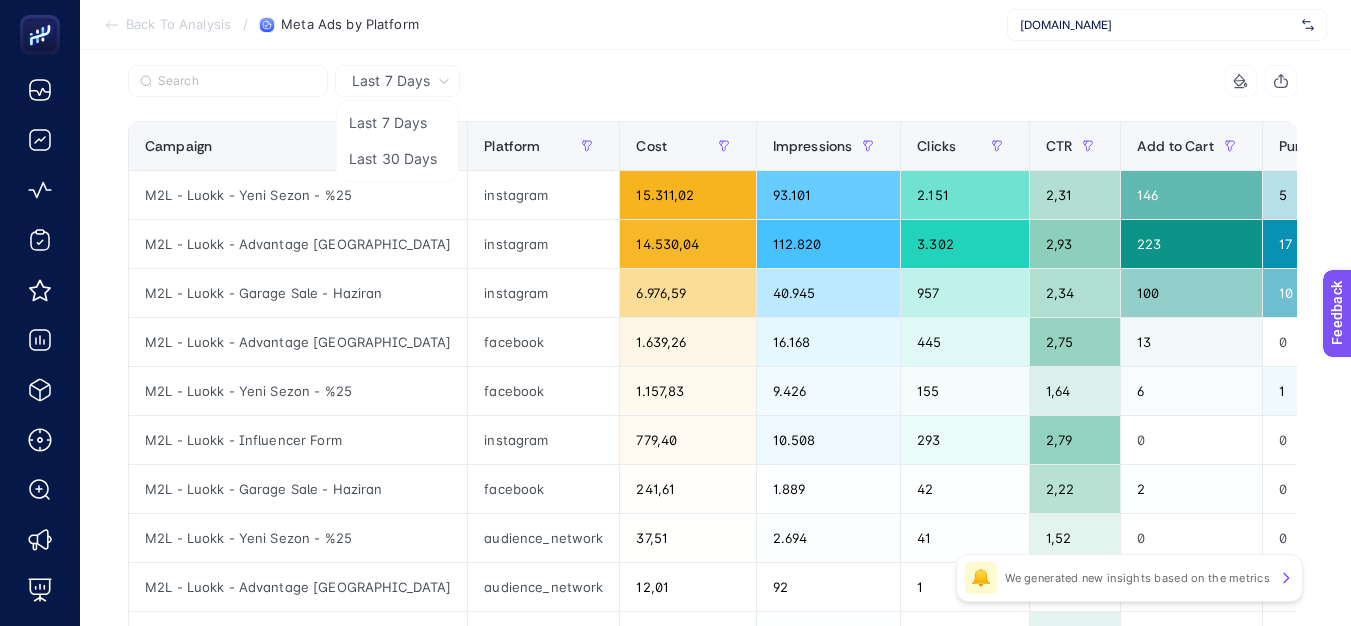 click on "Last 7 Days" at bounding box center [401, 81] 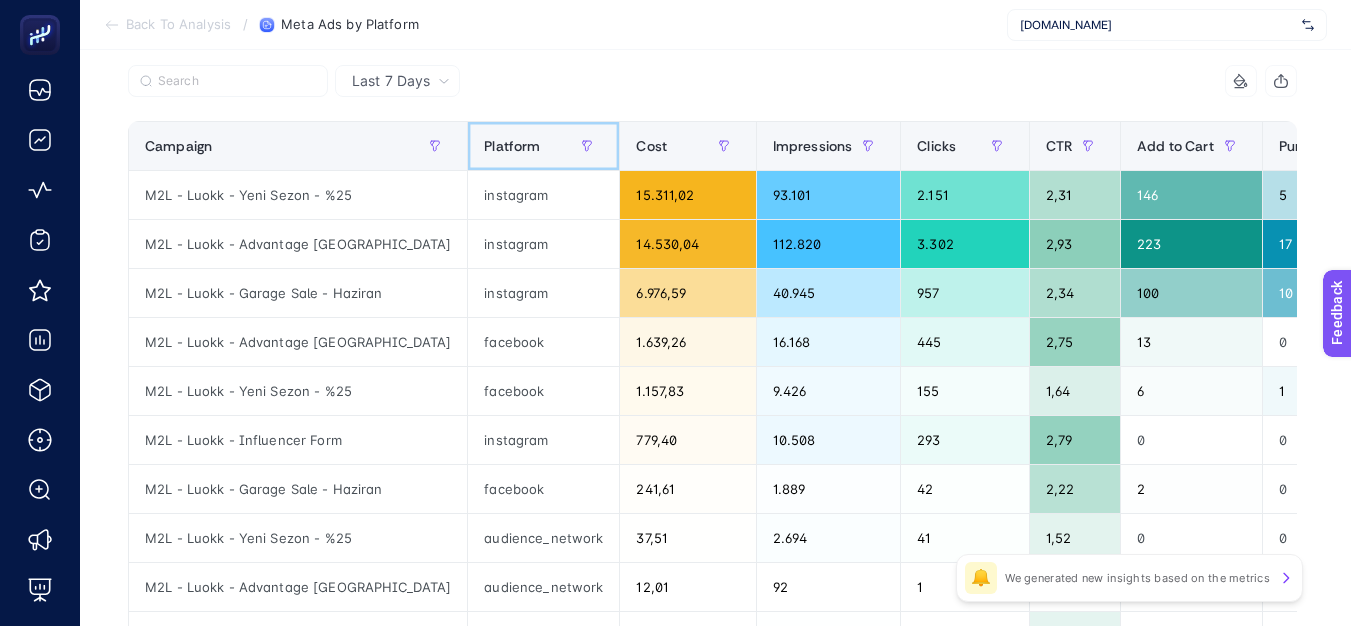 click on "Platform" 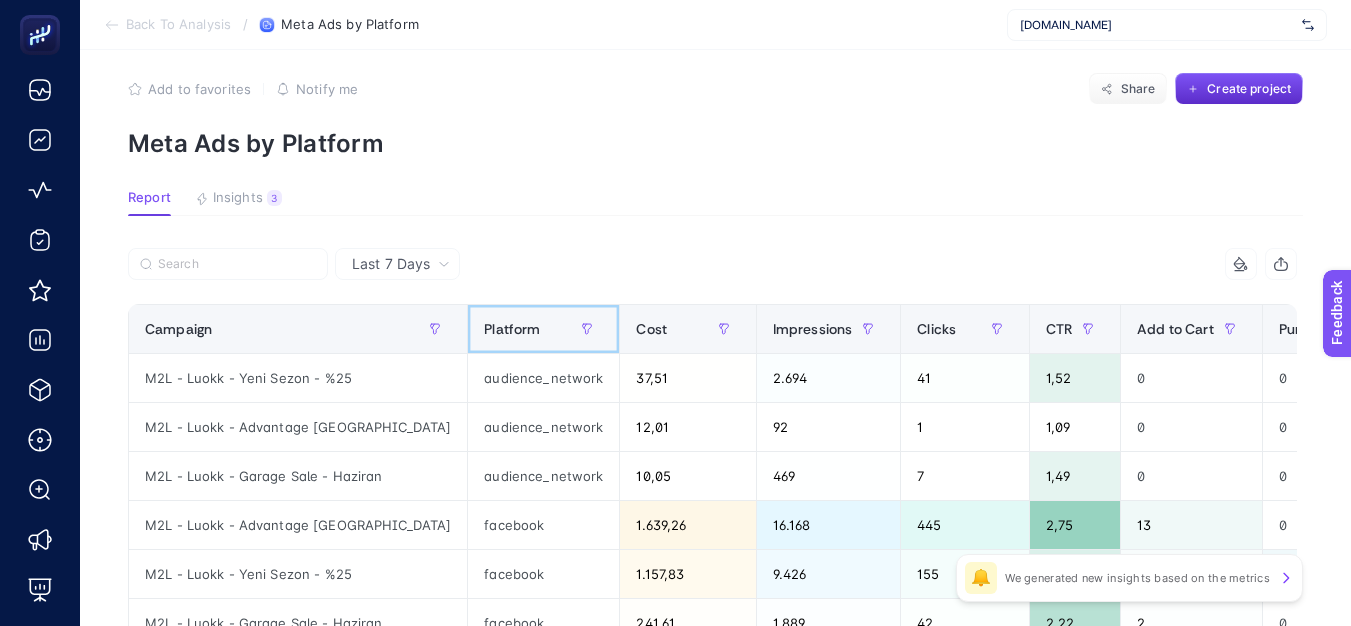 scroll, scrollTop: 0, scrollLeft: 0, axis: both 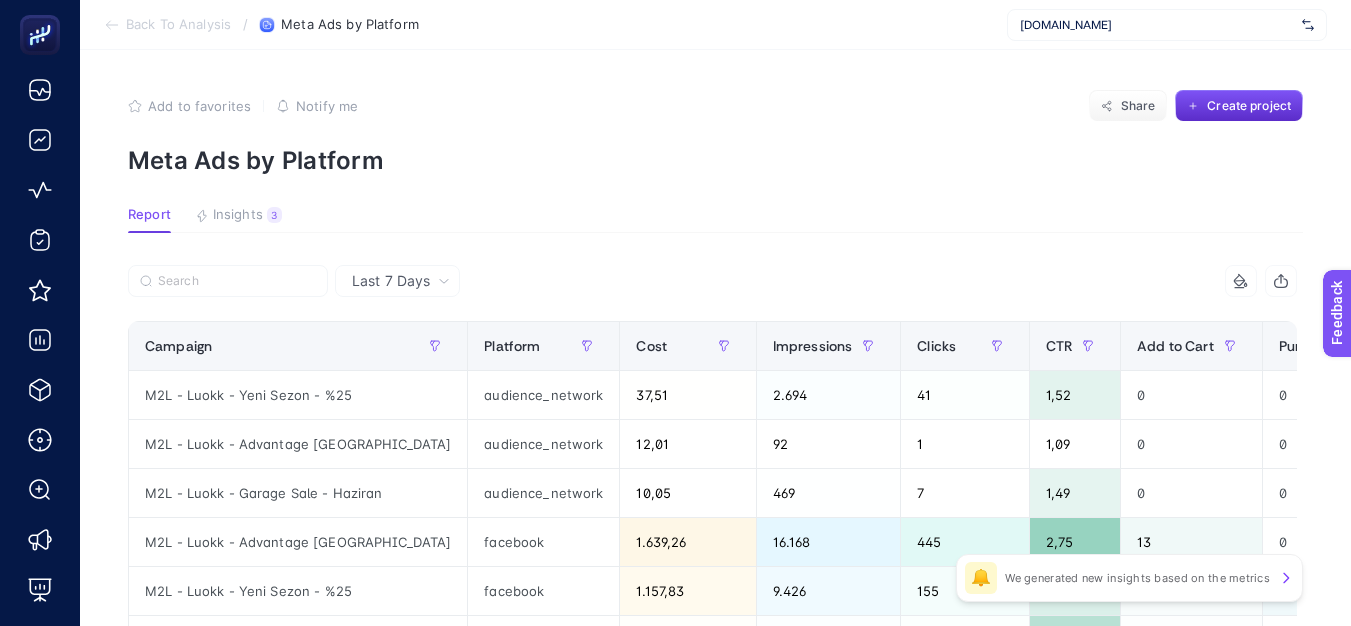 click on "Back To Analysis" at bounding box center [178, 25] 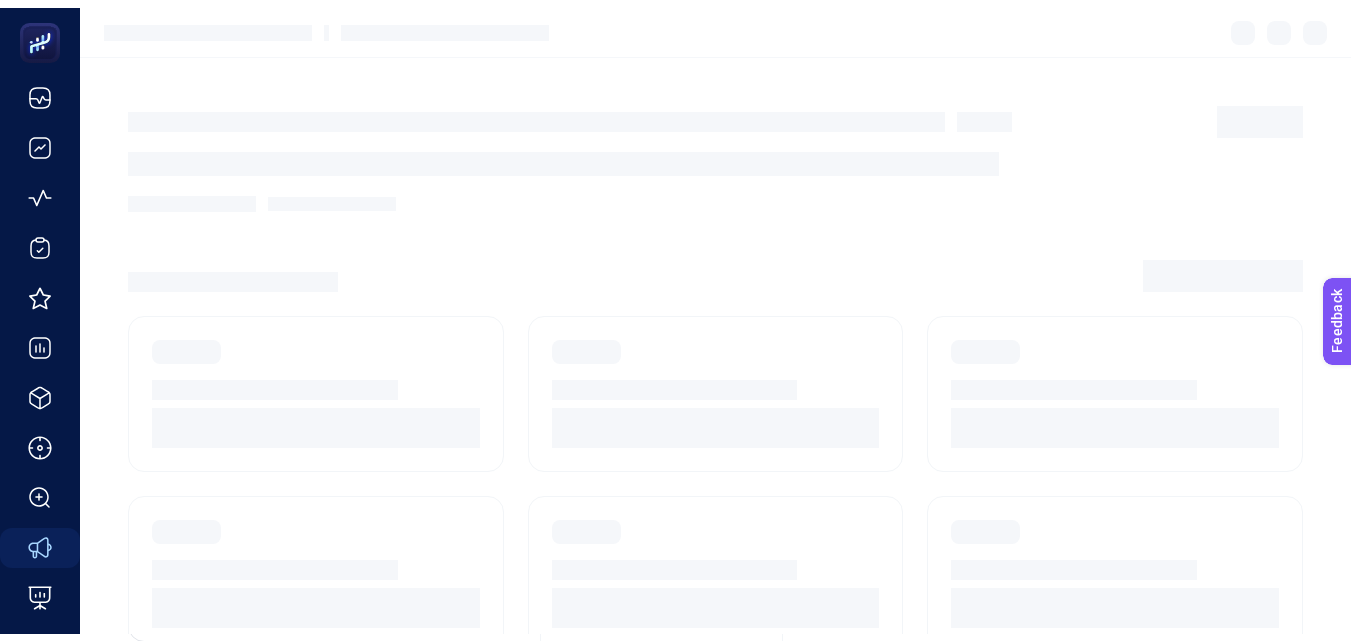 scroll, scrollTop: 328, scrollLeft: 0, axis: vertical 